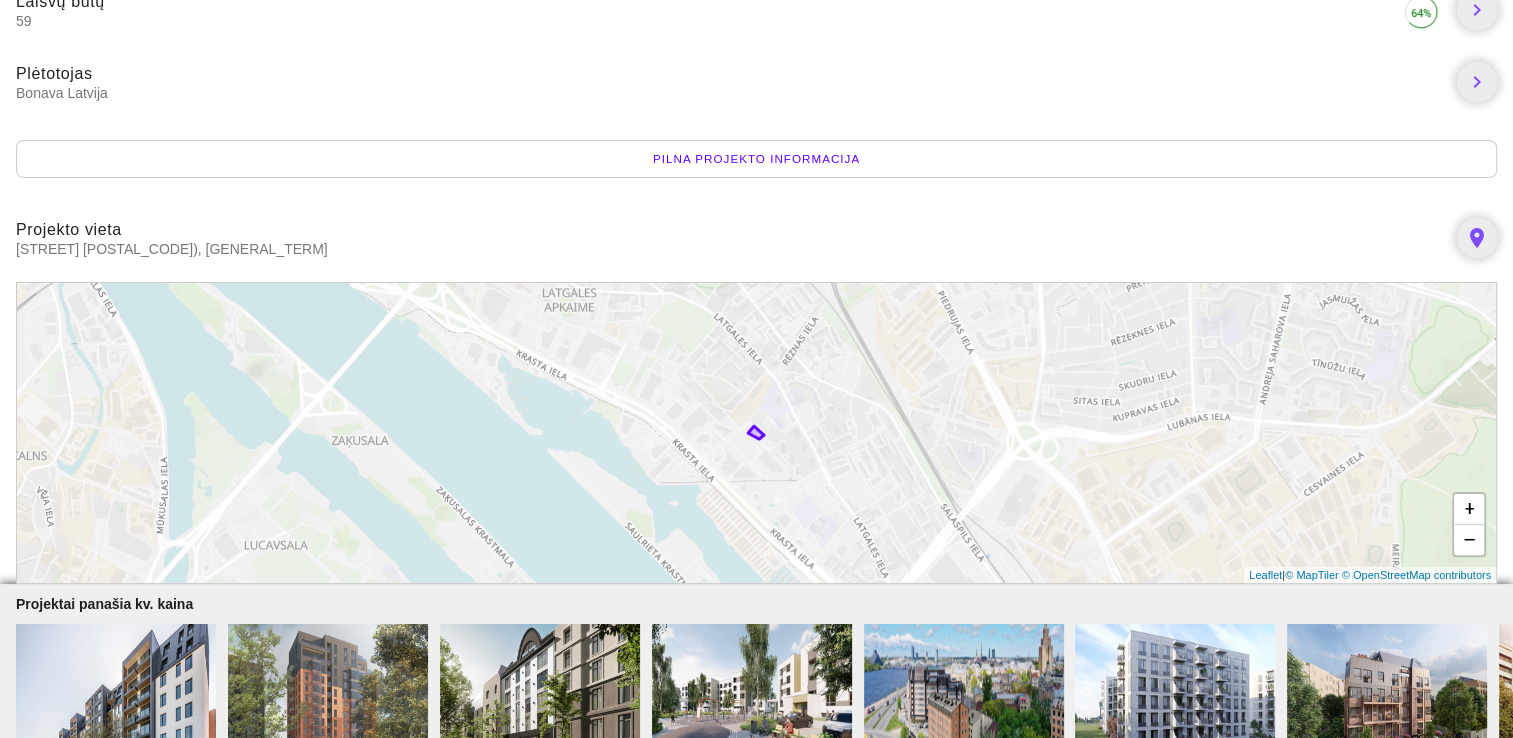 scroll, scrollTop: 400, scrollLeft: 0, axis: vertical 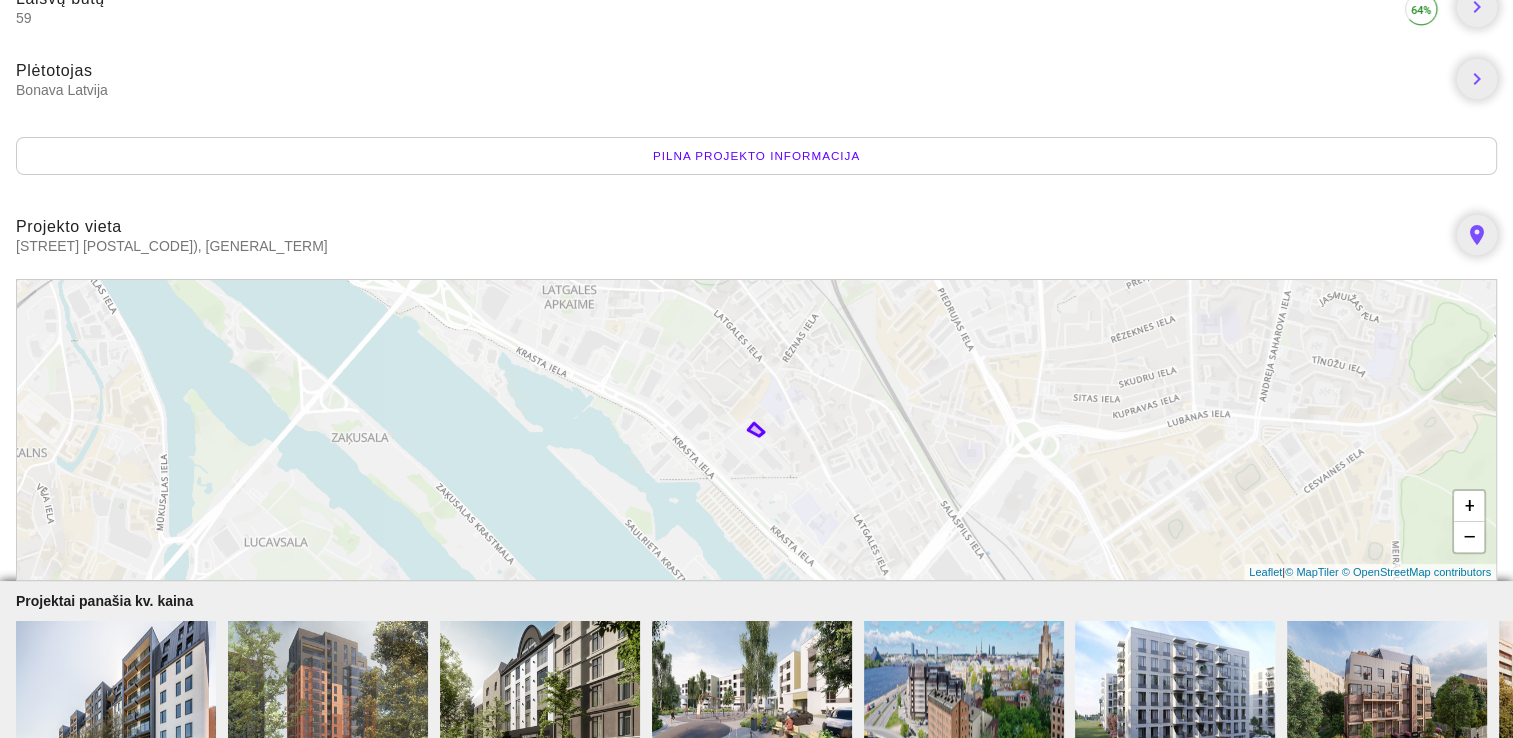 click on "+ − Leaflet  |  © MapTiler   © OpenStreetMap contributors" at bounding box center (756, 430) 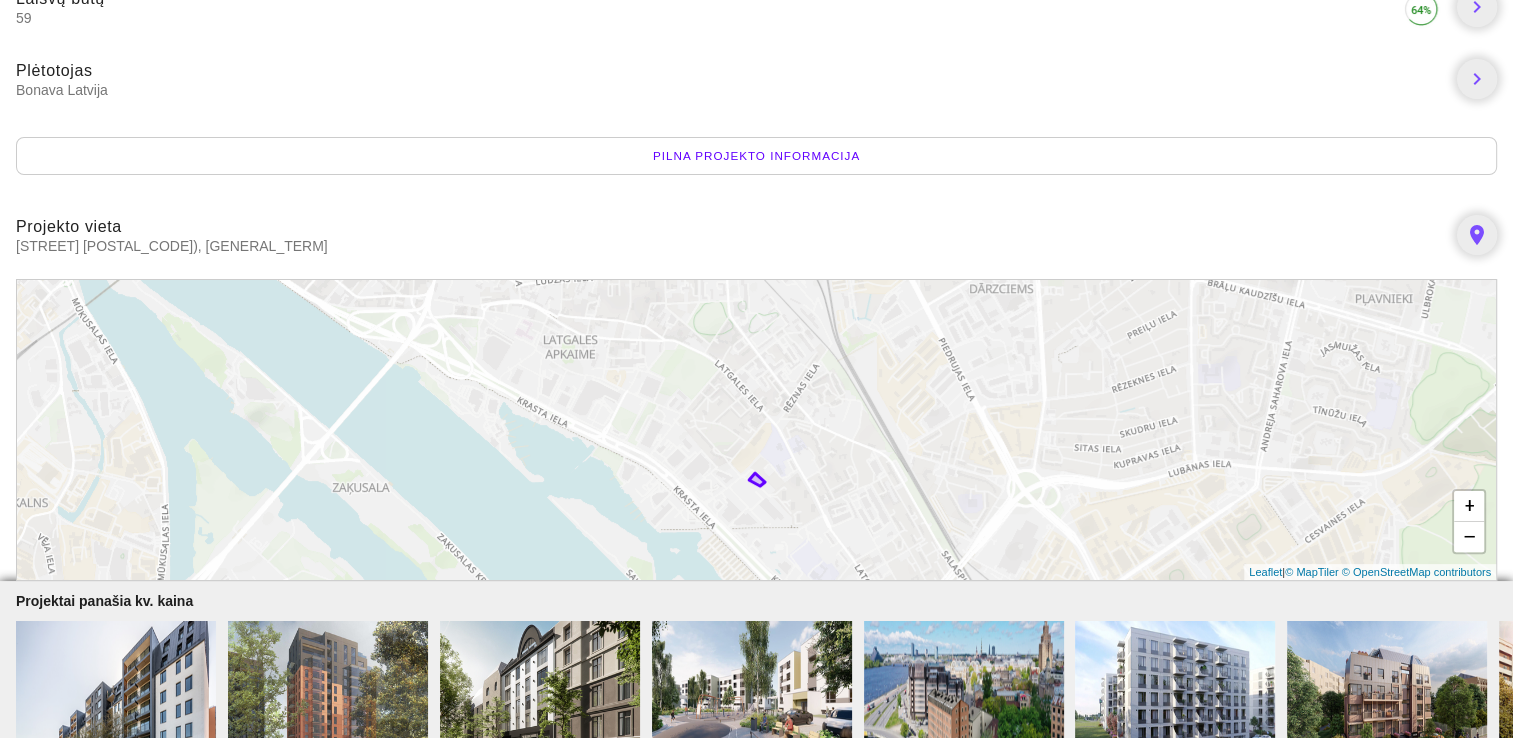 drag, startPoint x: 784, startPoint y: 463, endPoint x: 799, endPoint y: 514, distance: 53.160137 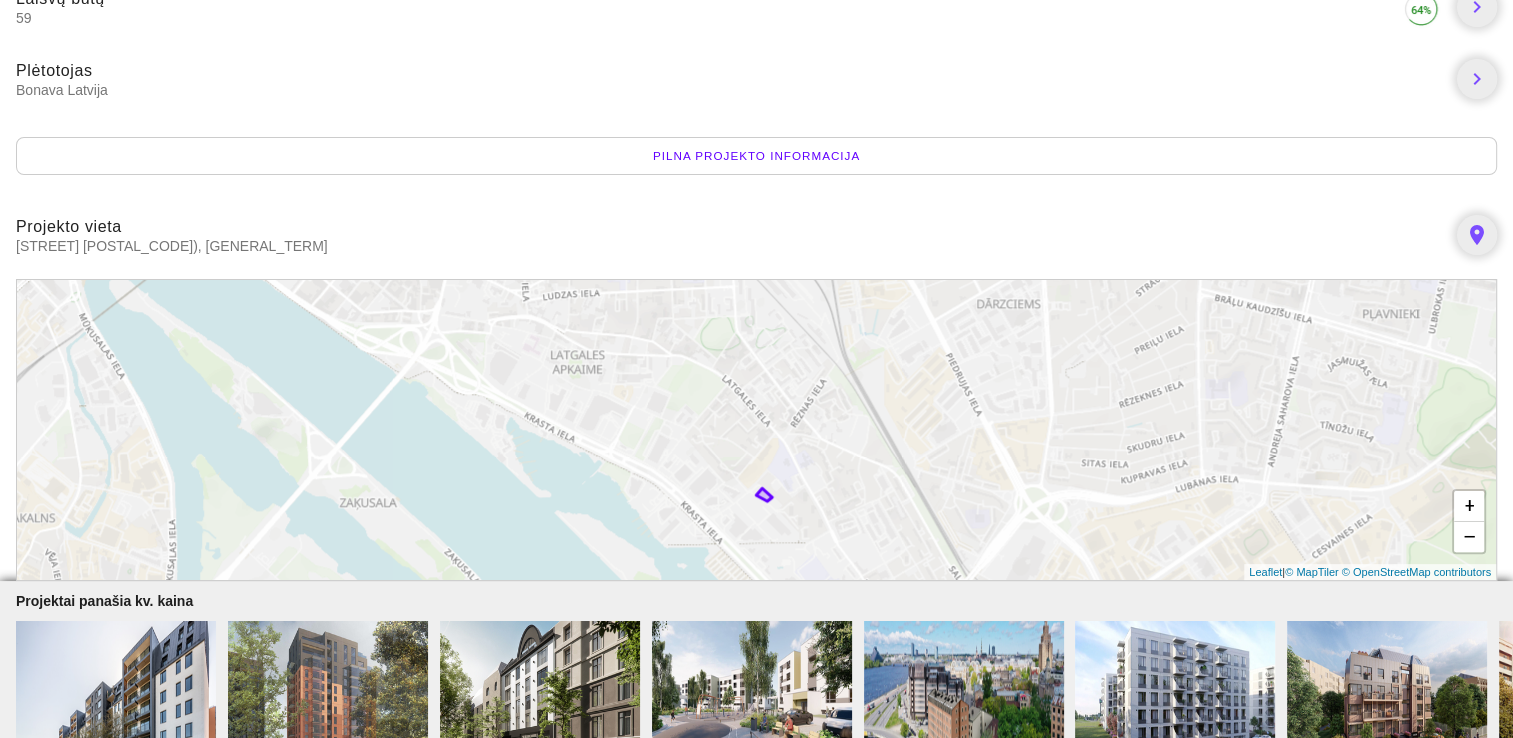 drag, startPoint x: 805, startPoint y: 513, endPoint x: 813, endPoint y: 531, distance: 19.697716 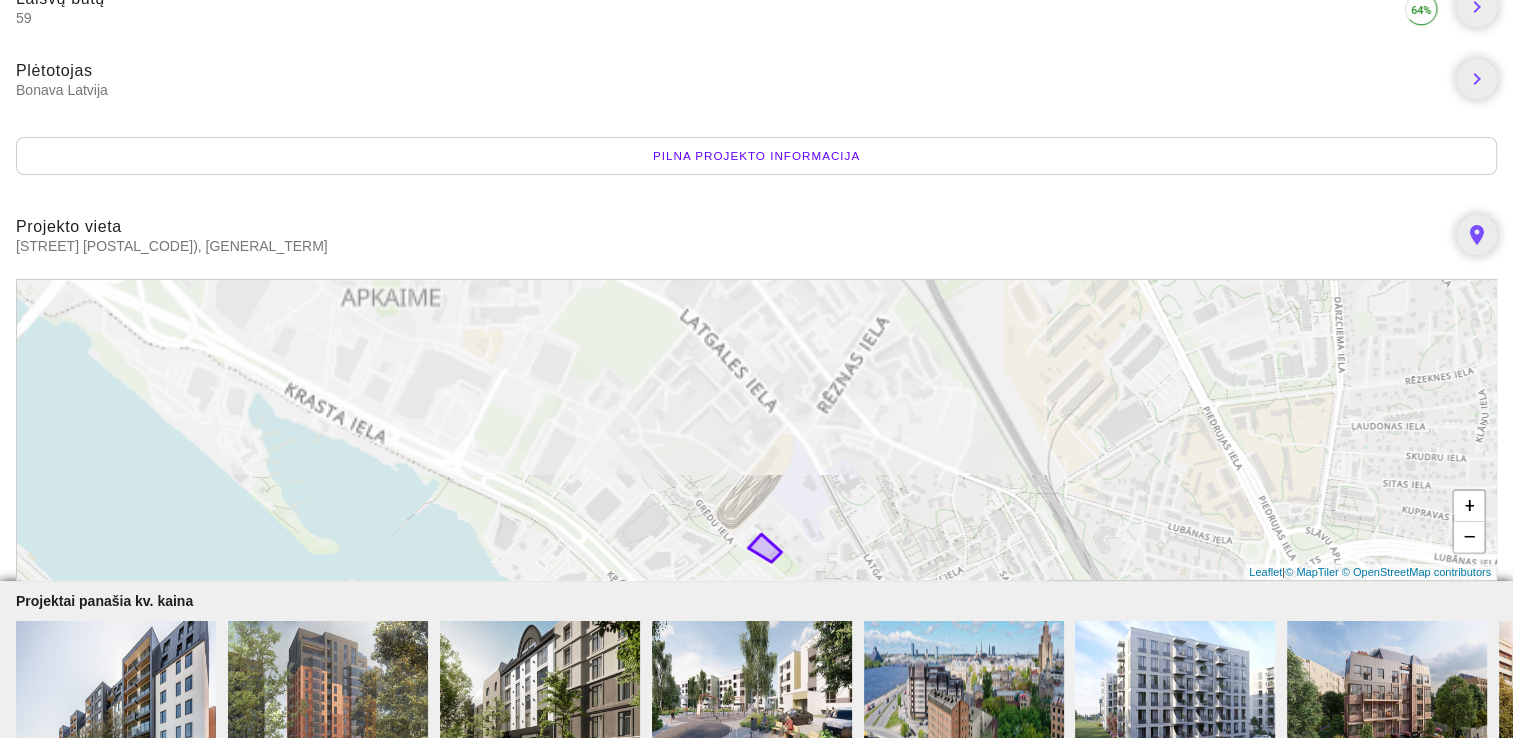 drag, startPoint x: 820, startPoint y: 464, endPoint x: 869, endPoint y: 518, distance: 72.91776 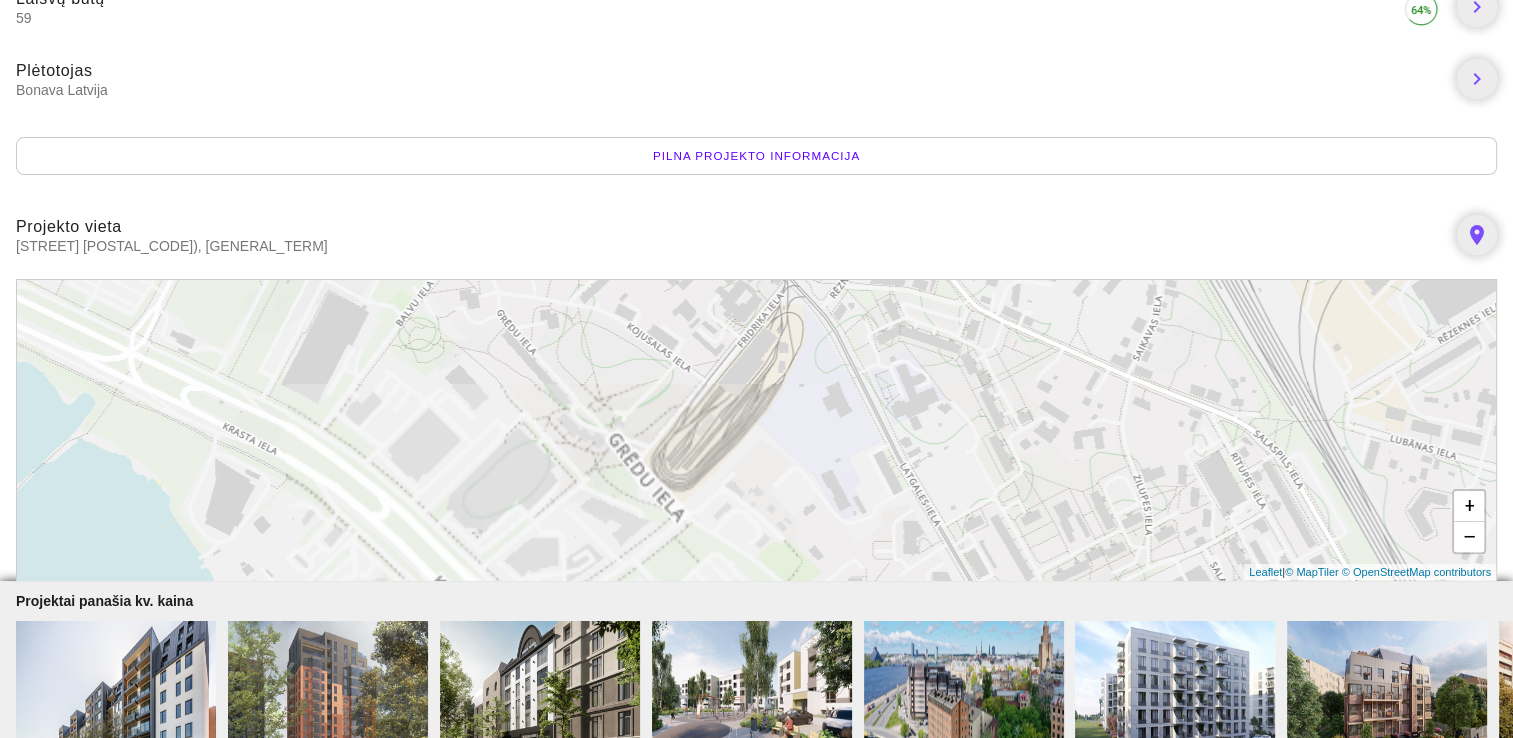 drag, startPoint x: 786, startPoint y: 483, endPoint x: 767, endPoint y: 365, distance: 119.519875 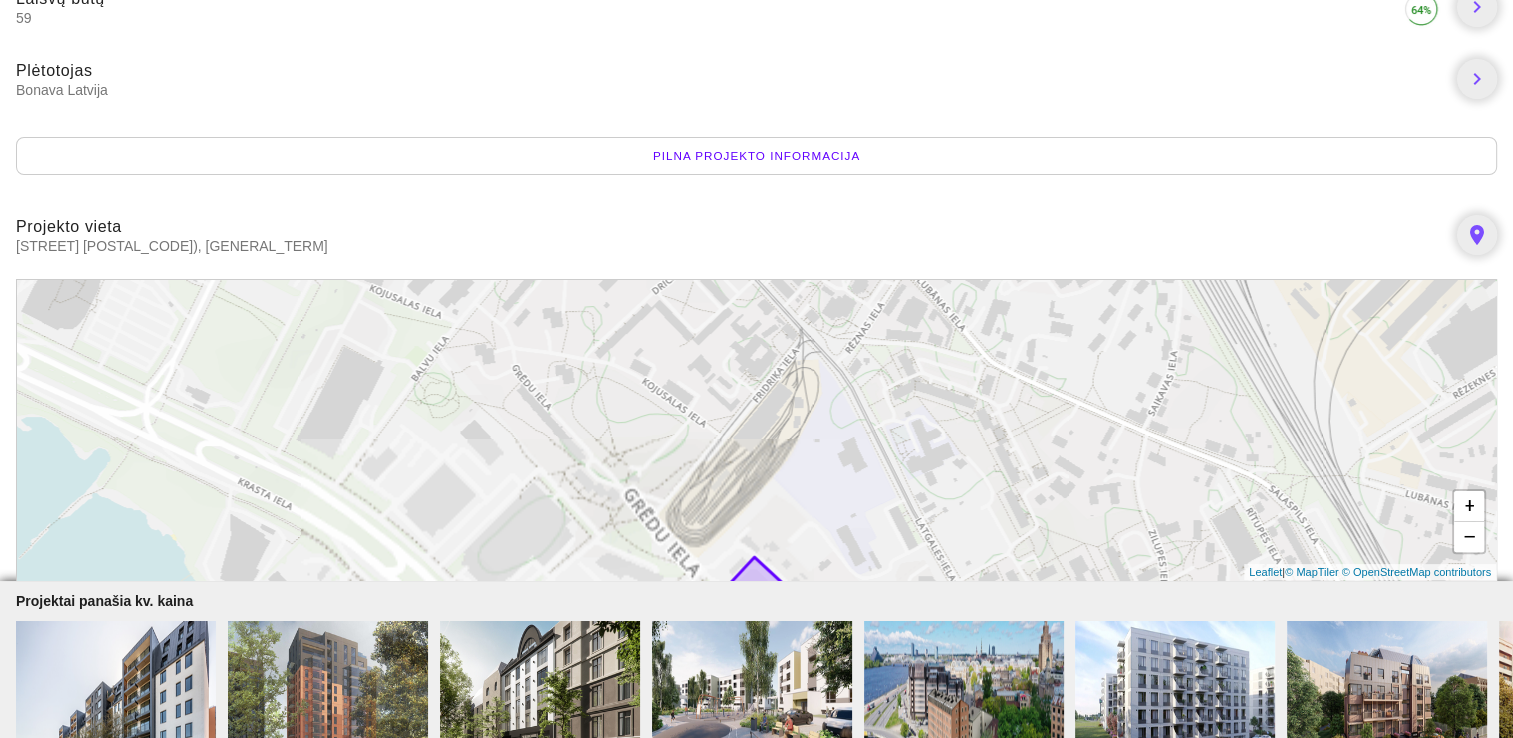 drag, startPoint x: 829, startPoint y: 495, endPoint x: 844, endPoint y: 550, distance: 57.00877 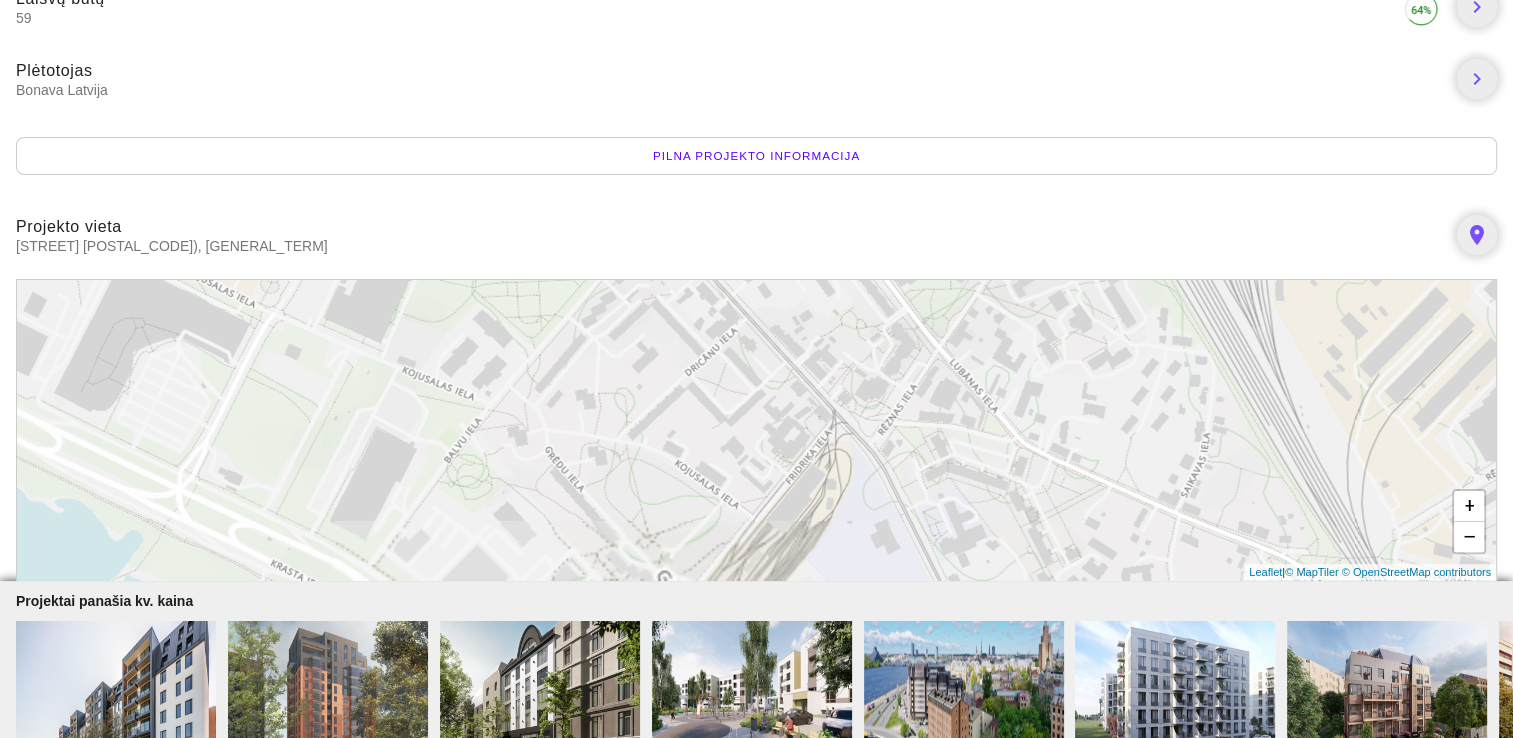 drag, startPoint x: 677, startPoint y: 460, endPoint x: 712, endPoint y: 549, distance: 95.63472 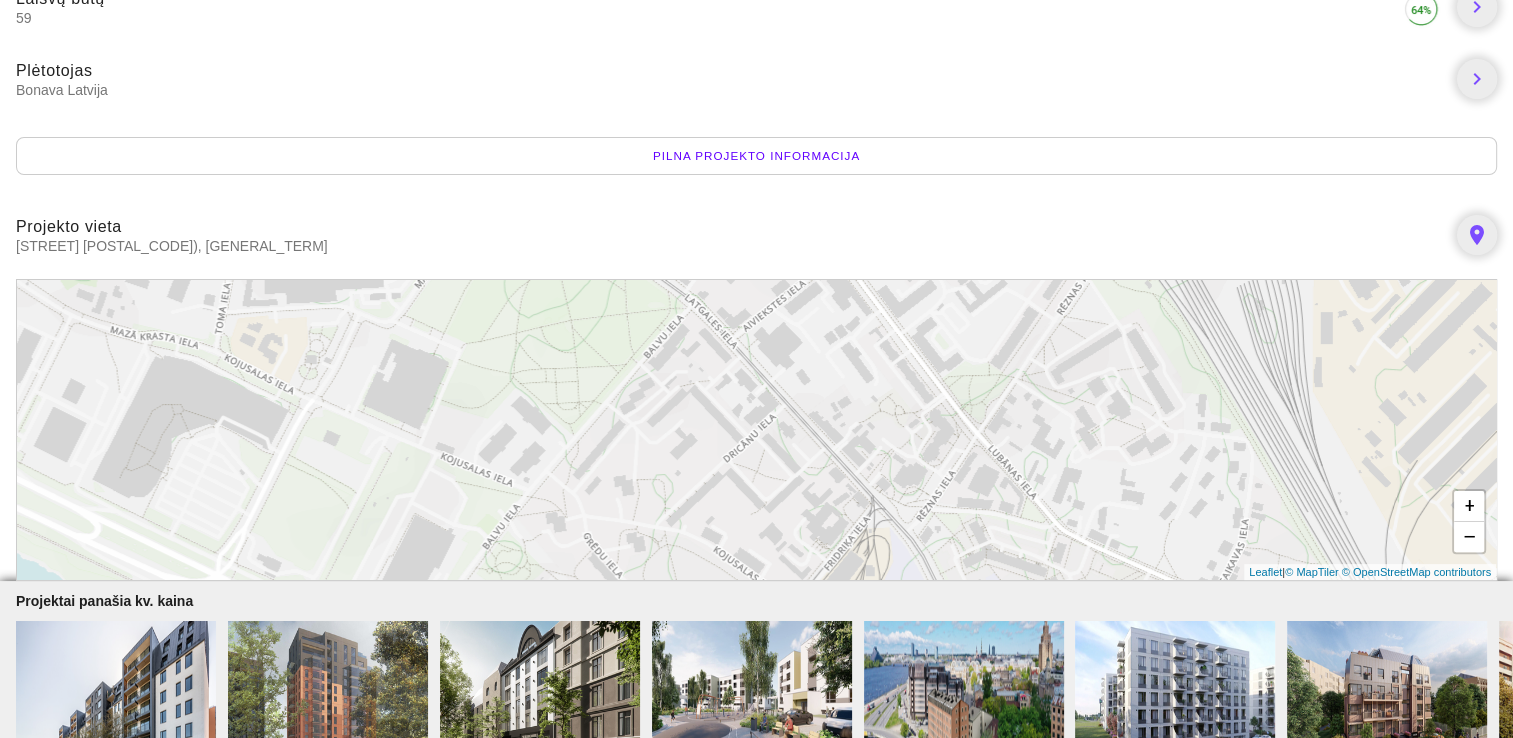 drag, startPoint x: 635, startPoint y: 426, endPoint x: 673, endPoint y: 516, distance: 97.6934 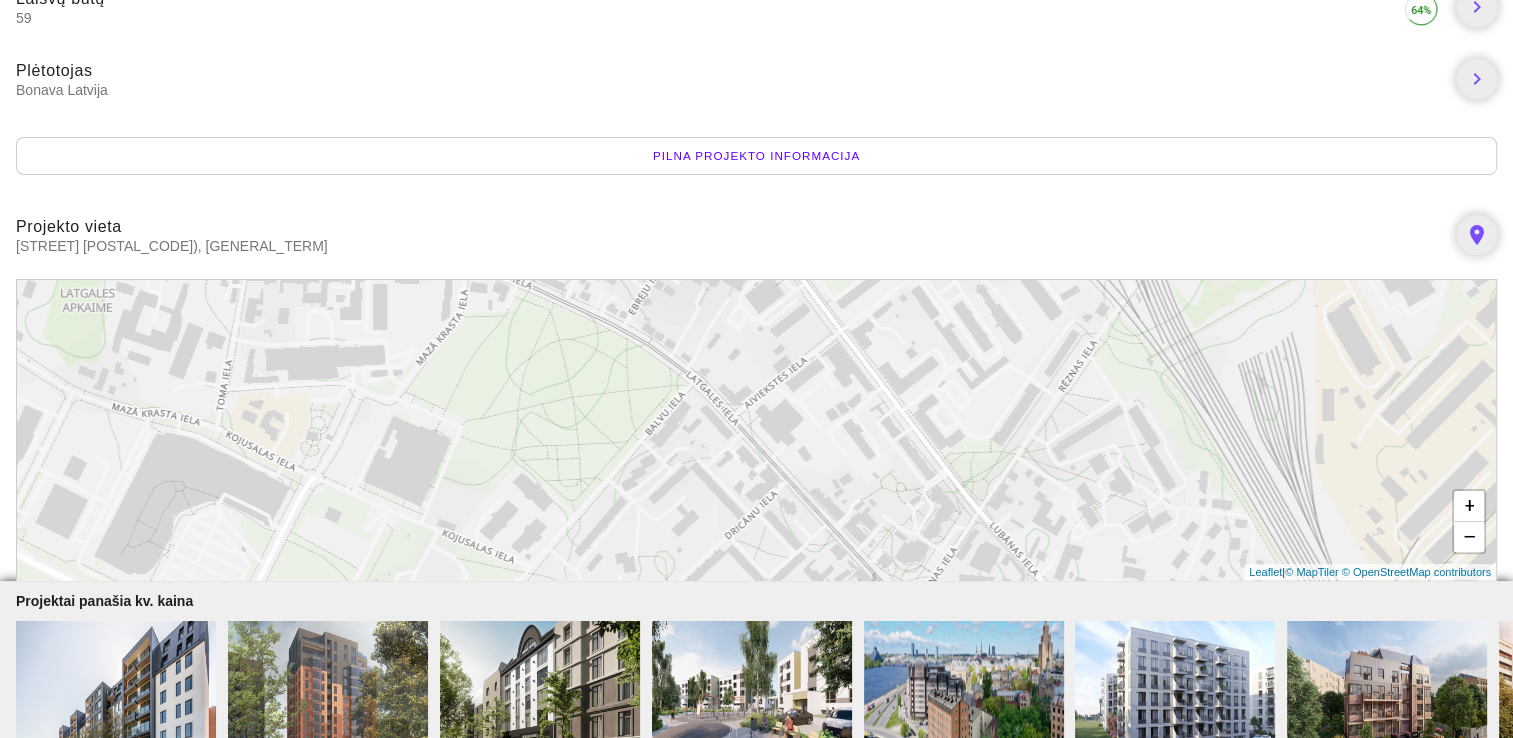 drag, startPoint x: 639, startPoint y: 470, endPoint x: 639, endPoint y: 511, distance: 41 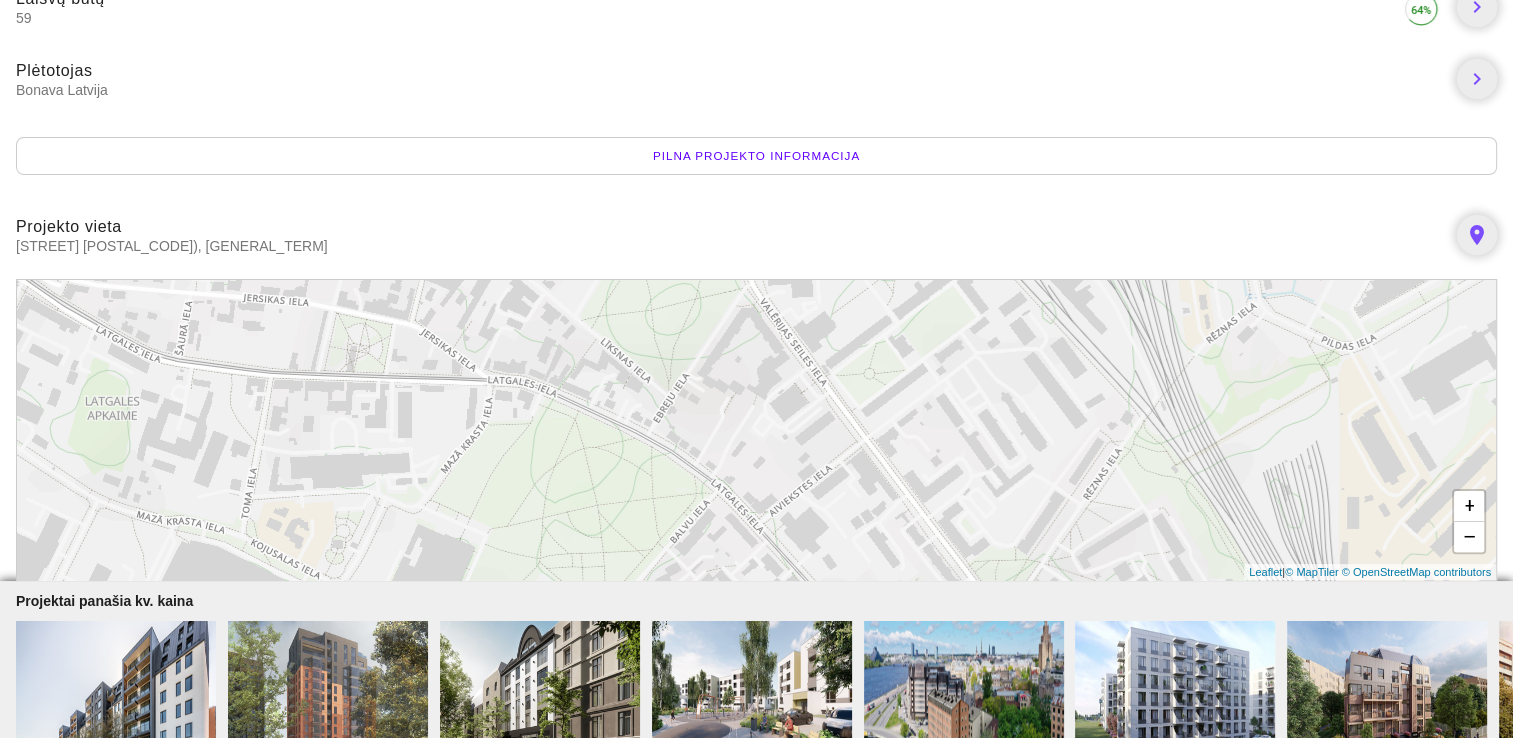 drag, startPoint x: 601, startPoint y: 443, endPoint x: 616, endPoint y: 526, distance: 84.34453 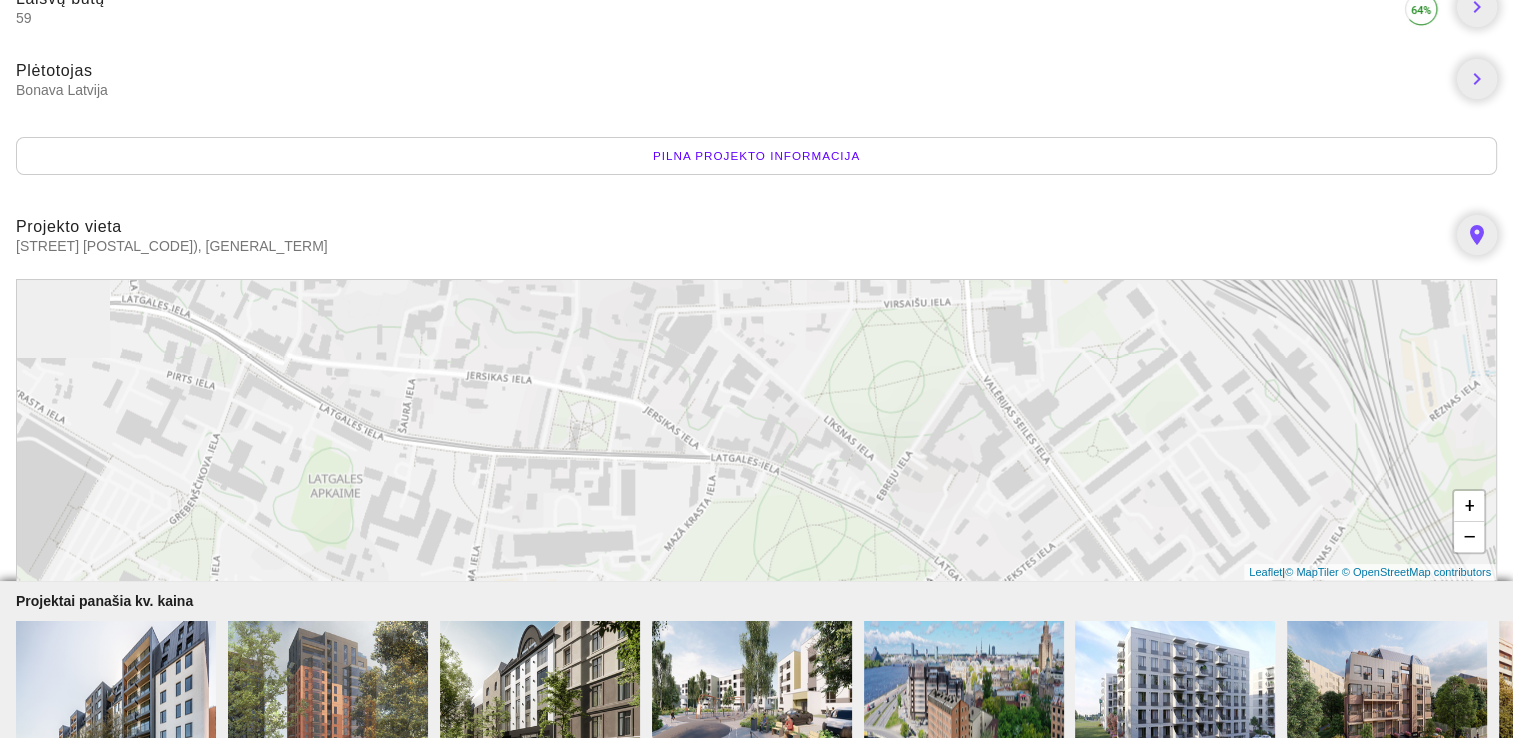 drag, startPoint x: 557, startPoint y: 450, endPoint x: 771, endPoint y: 507, distance: 221.46106 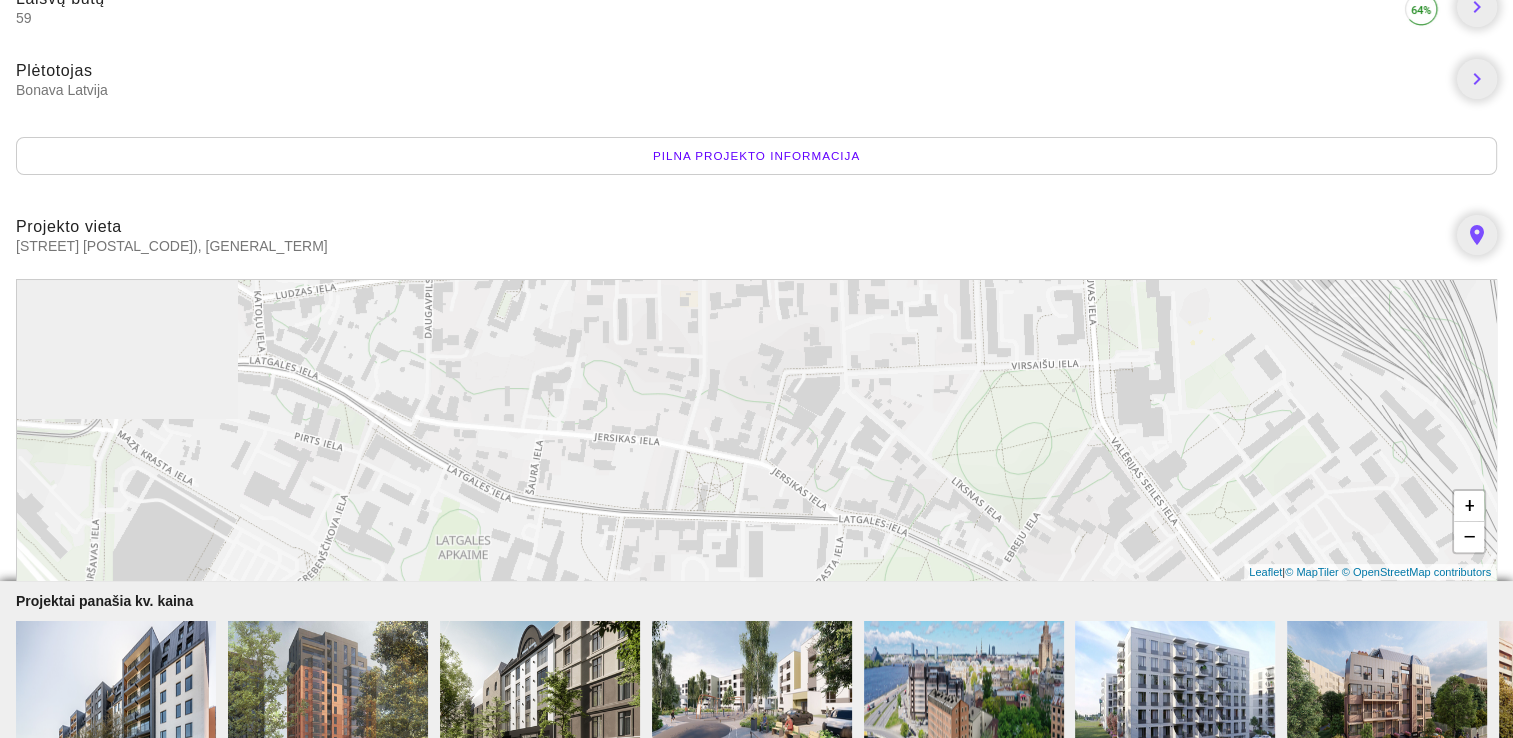 drag, startPoint x: 665, startPoint y: 442, endPoint x: 796, endPoint y: 514, distance: 149.48244 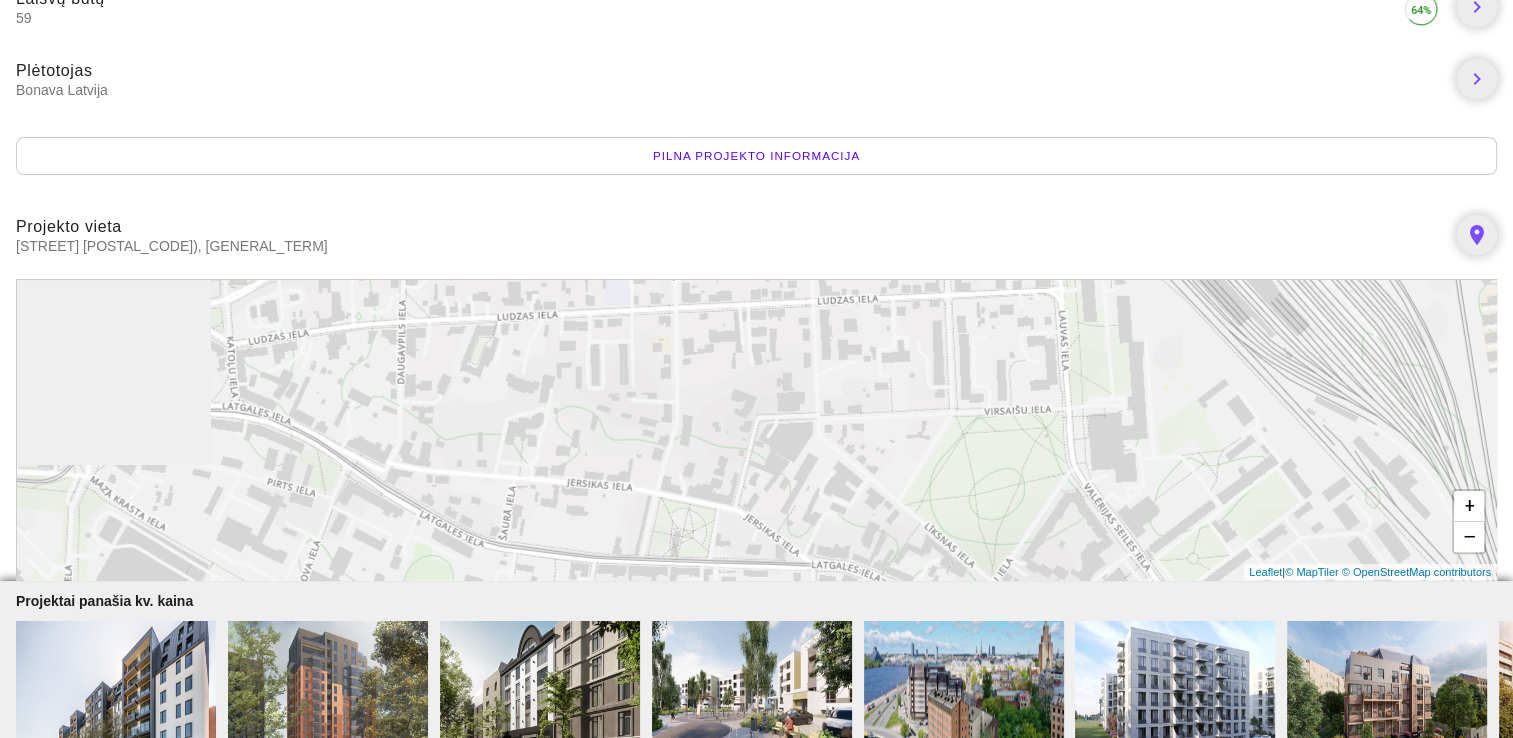 drag, startPoint x: 802, startPoint y: 405, endPoint x: 775, endPoint y: 454, distance: 55.946404 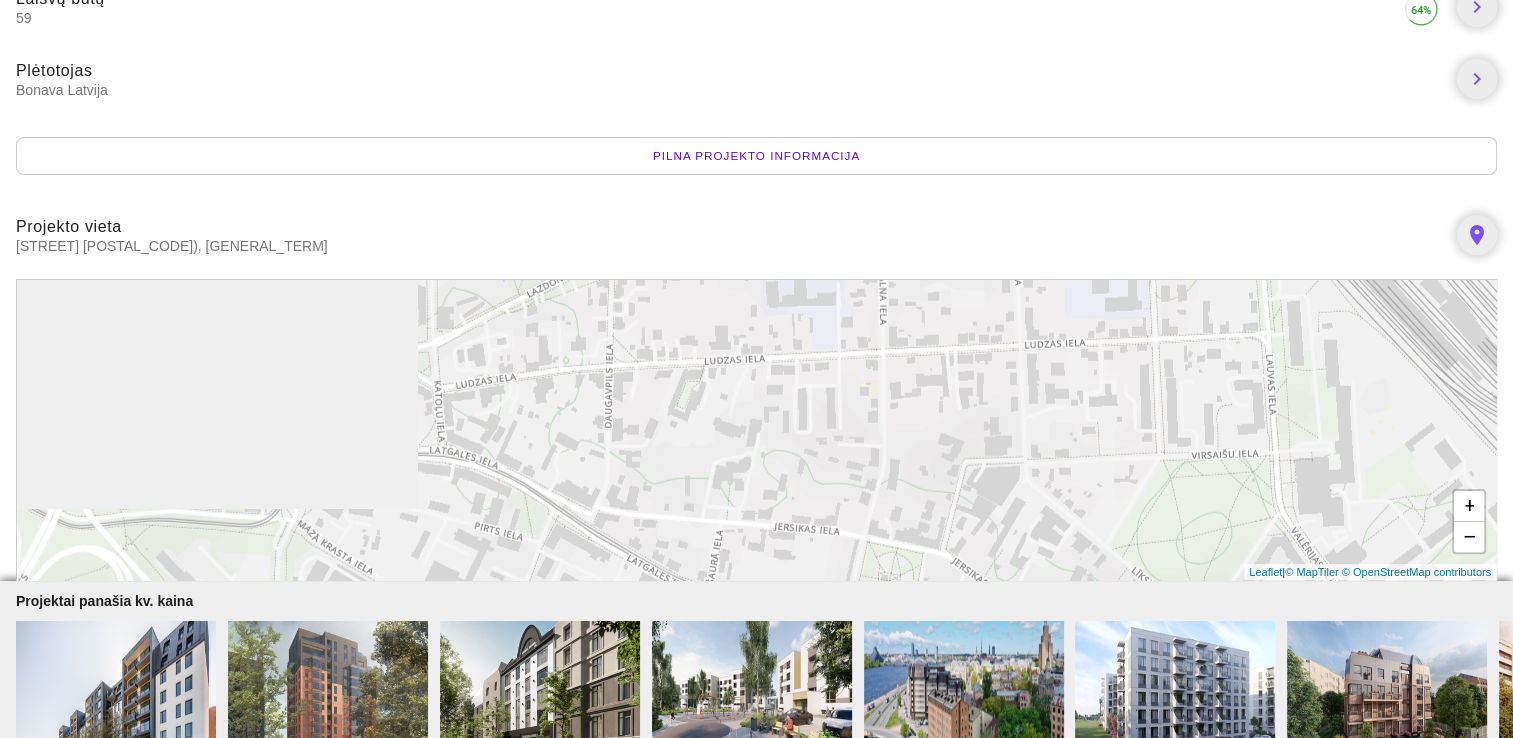 drag, startPoint x: 384, startPoint y: 395, endPoint x: 595, endPoint y: 440, distance: 215.74522 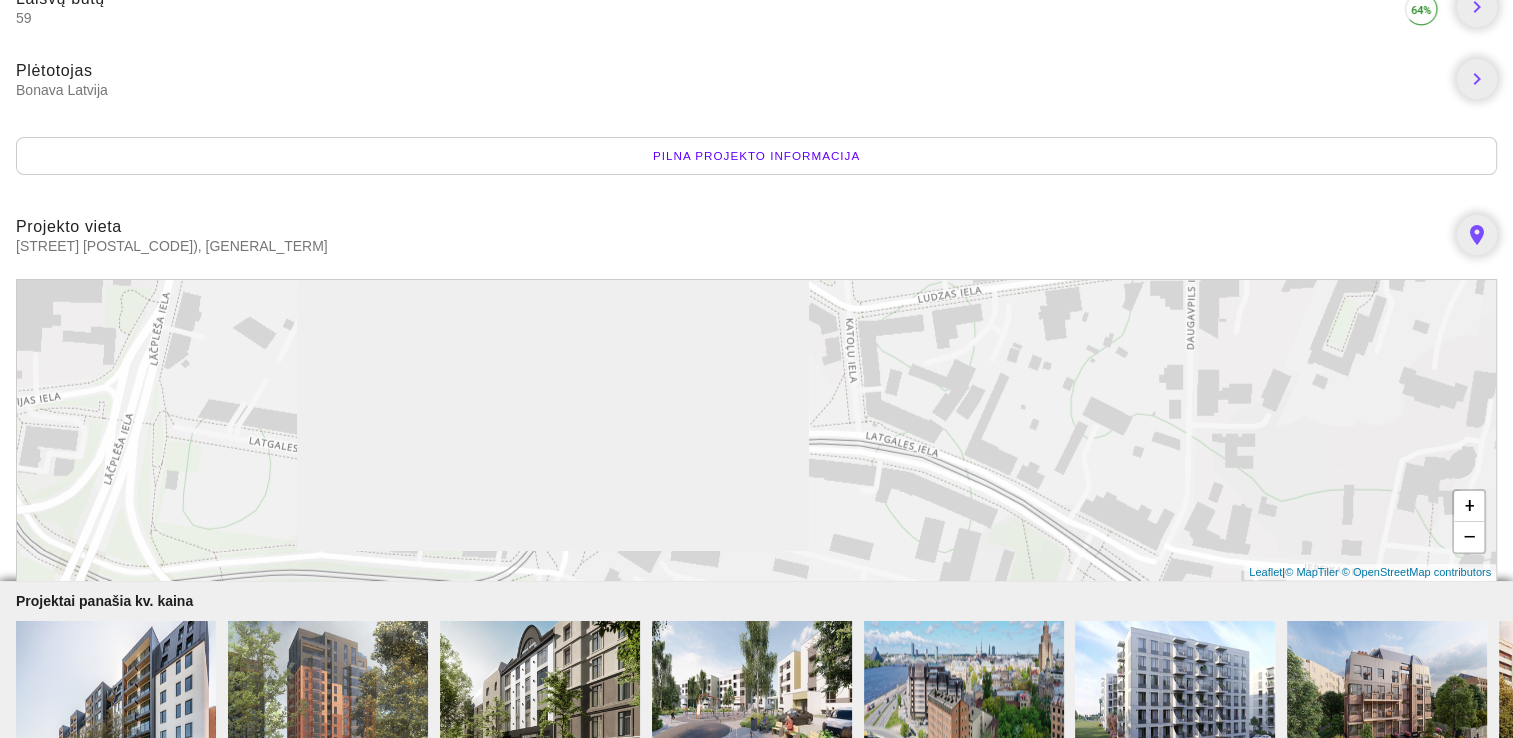 drag, startPoint x: 644, startPoint y: 422, endPoint x: 1169, endPoint y: 401, distance: 525.41986 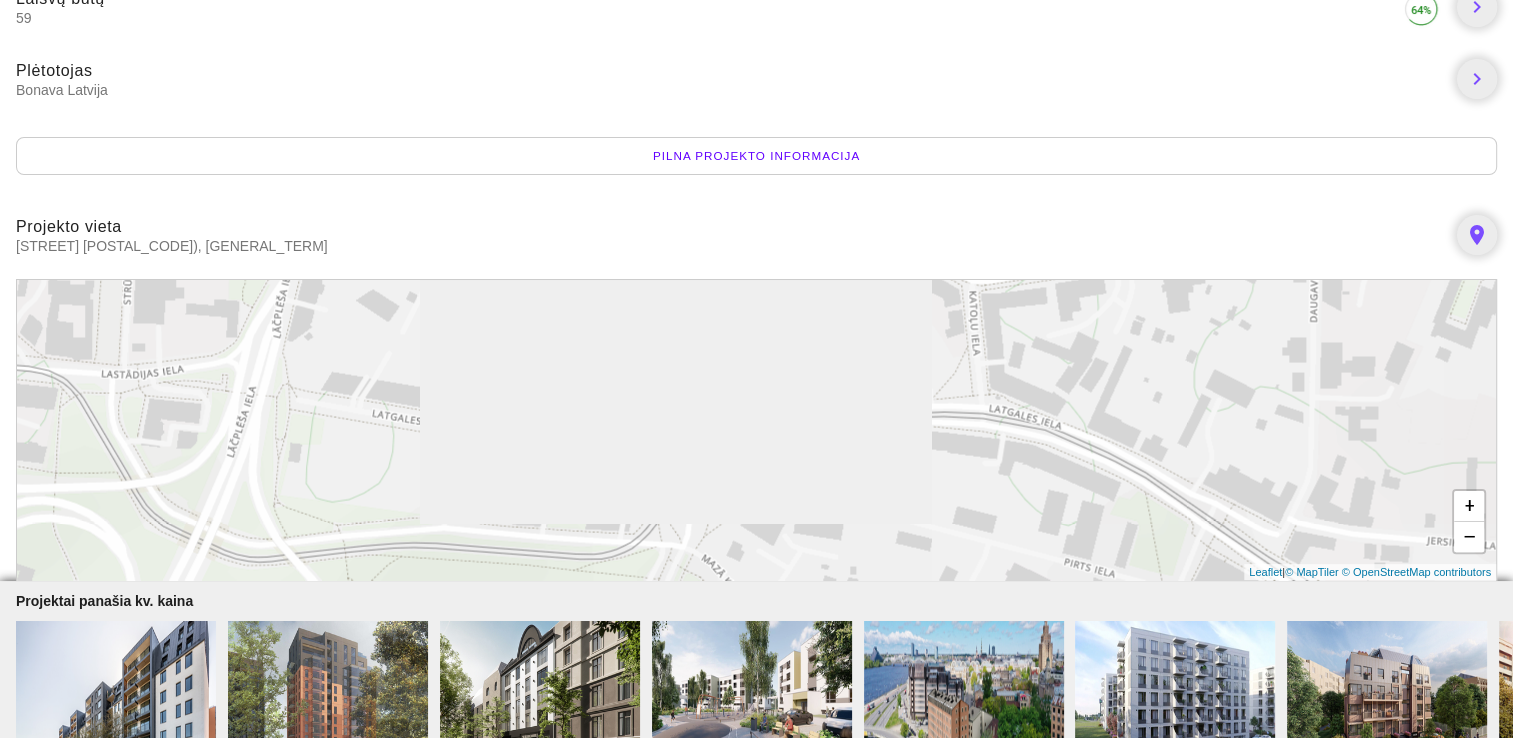 drag, startPoint x: 1149, startPoint y: 409, endPoint x: 1272, endPoint y: 386, distance: 125.13193 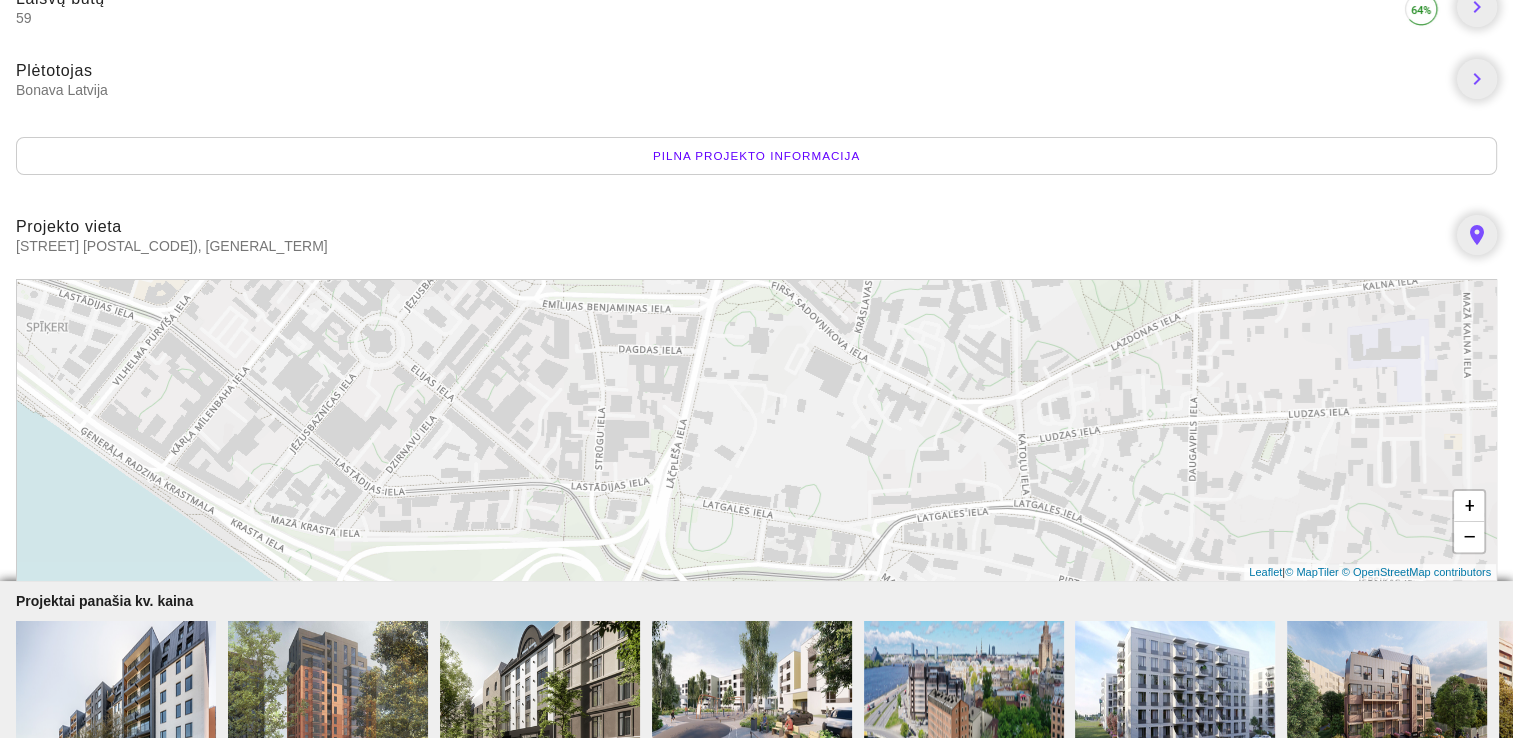 drag, startPoint x: 1007, startPoint y: 442, endPoint x: 989, endPoint y: 506, distance: 66.48308 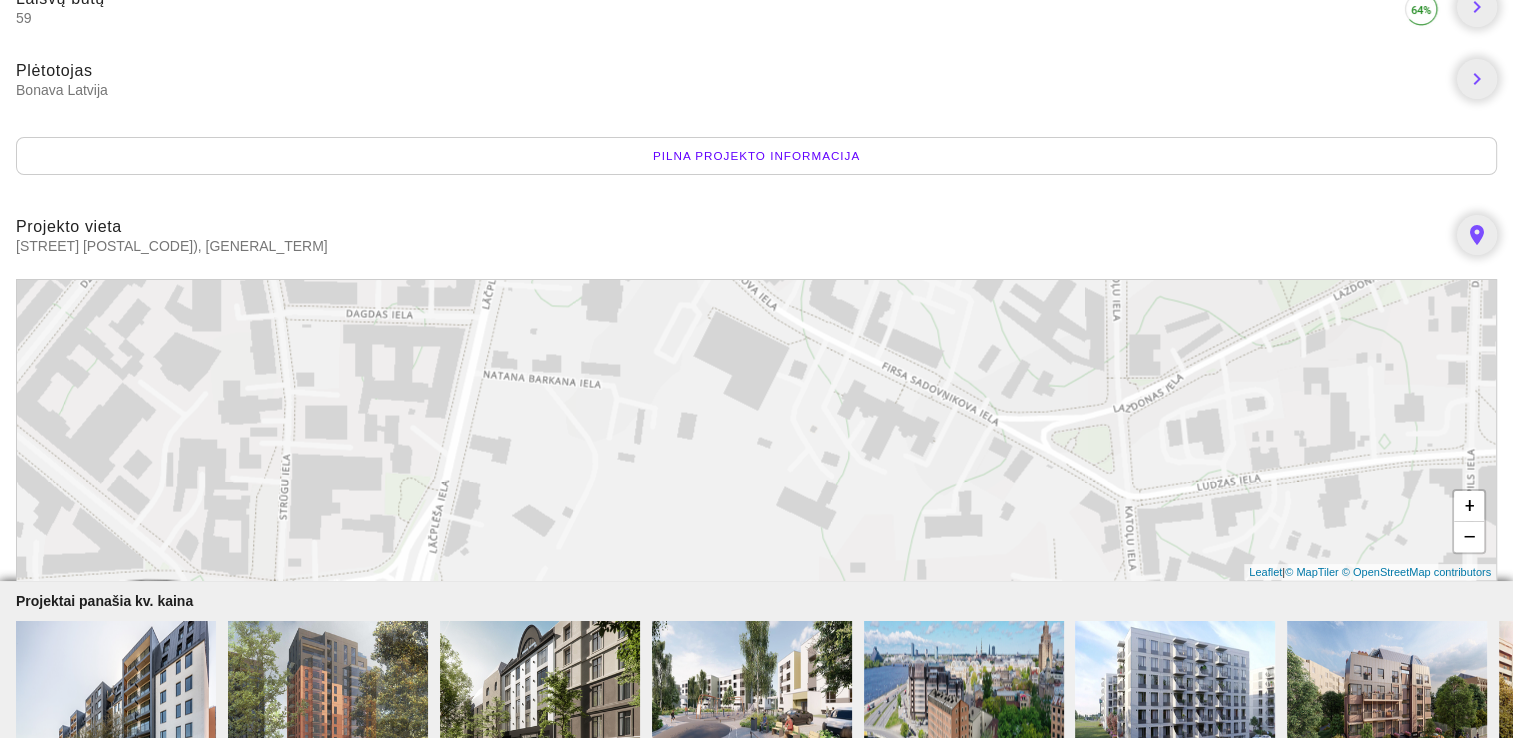 click on "+ − Leaflet  |  © MapTiler   © OpenStreetMap contributors" at bounding box center [756, 430] 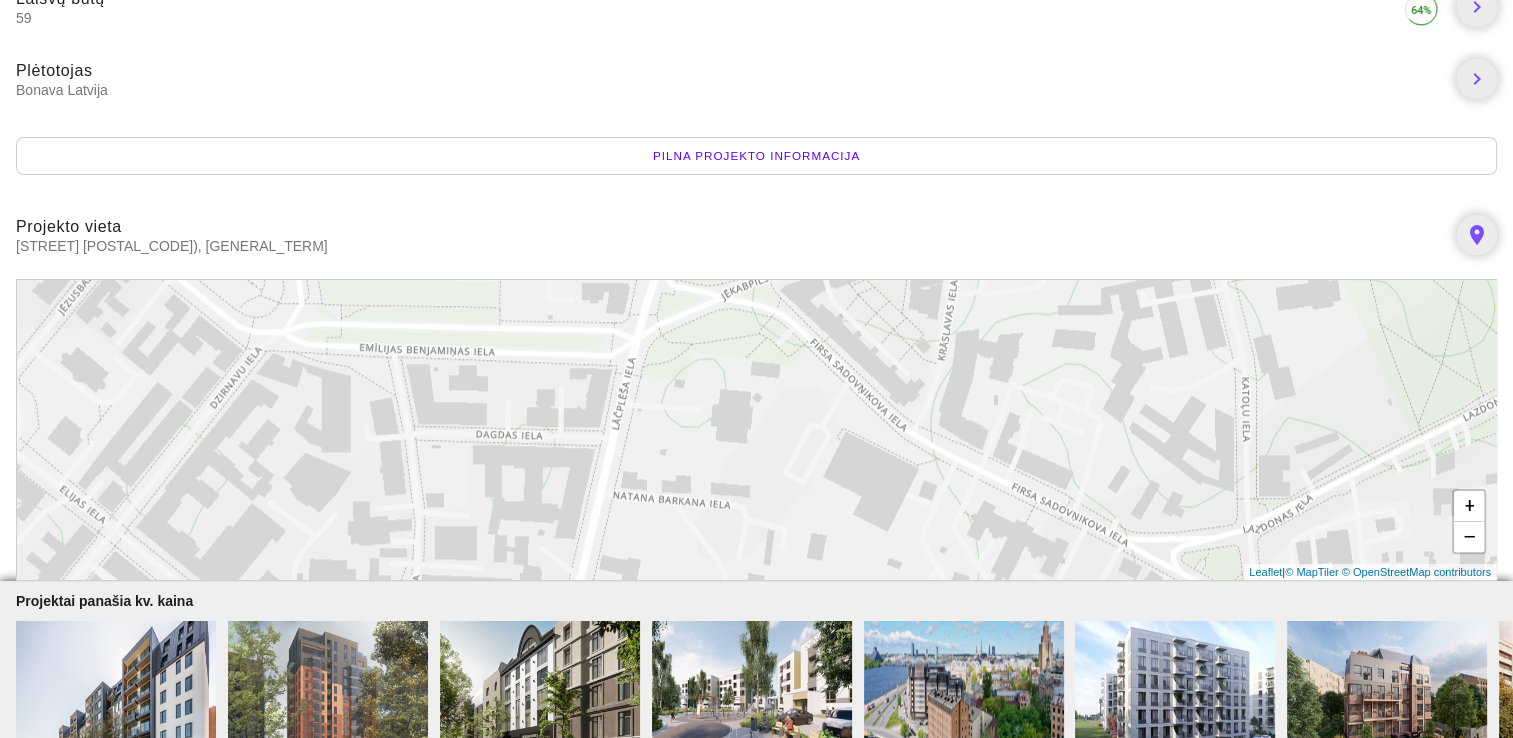 drag, startPoint x: 932, startPoint y: 522, endPoint x: 1070, endPoint y: 573, distance: 147.12239 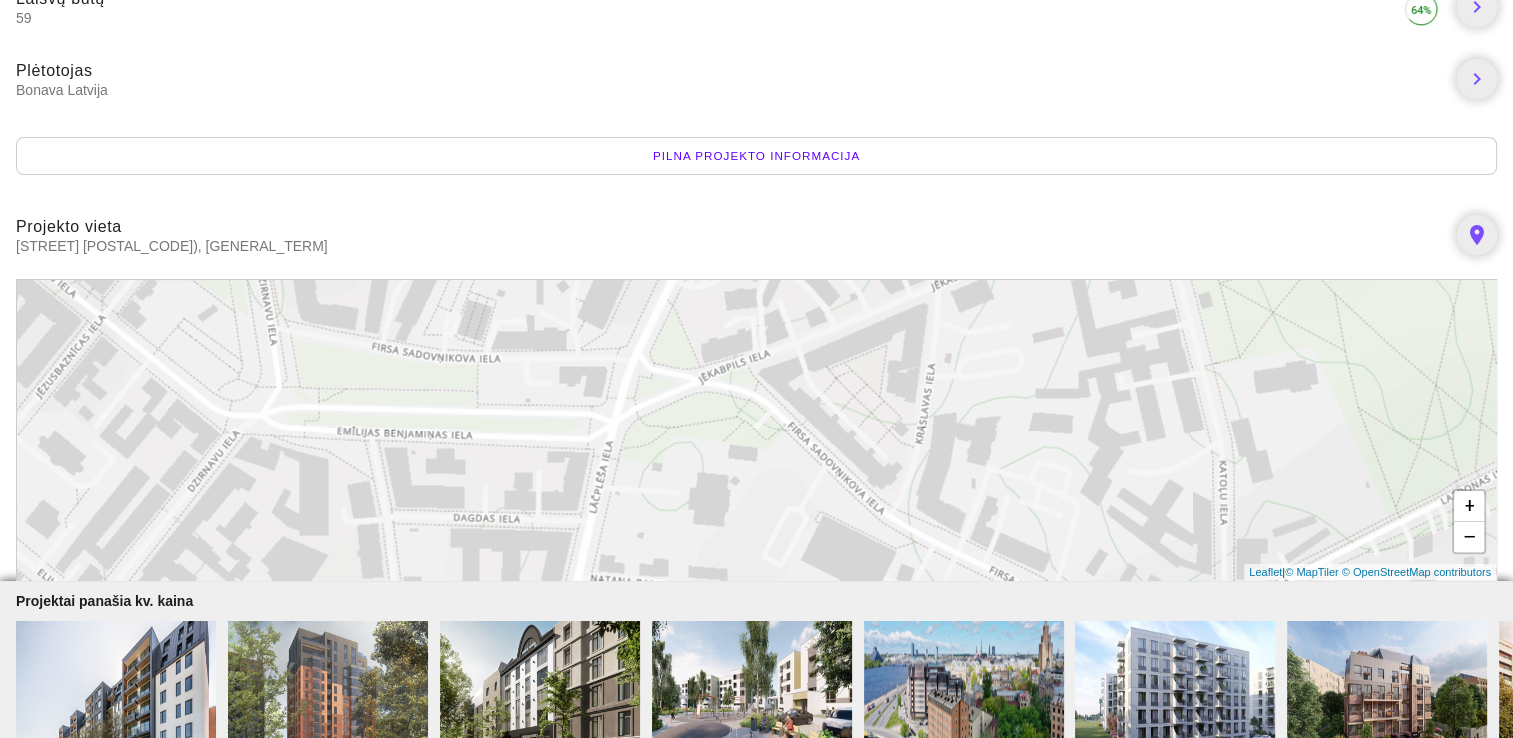 drag, startPoint x: 1024, startPoint y: 443, endPoint x: 1000, endPoint y: 530, distance: 90.24966 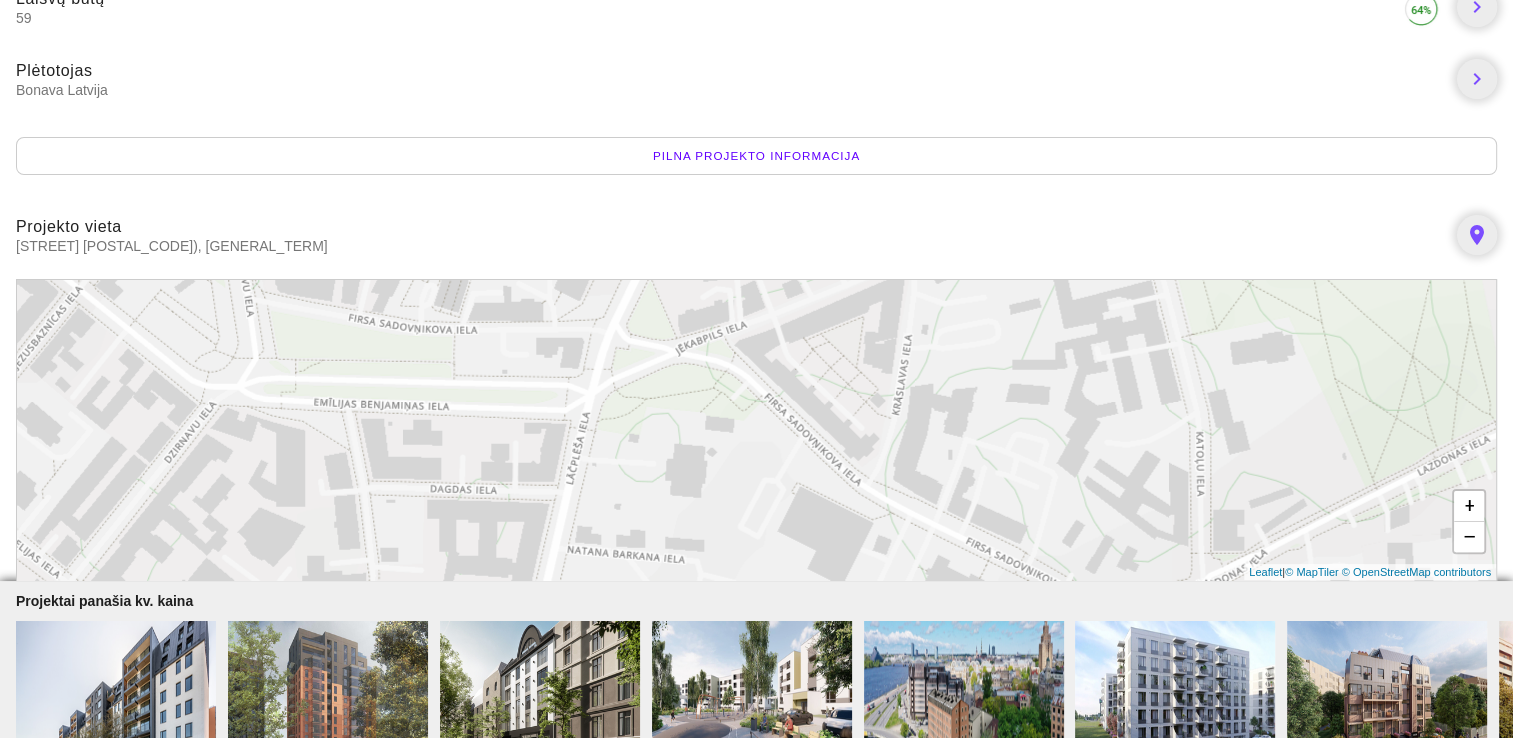 drag, startPoint x: 891, startPoint y: 518, endPoint x: 839, endPoint y: 455, distance: 81.68843 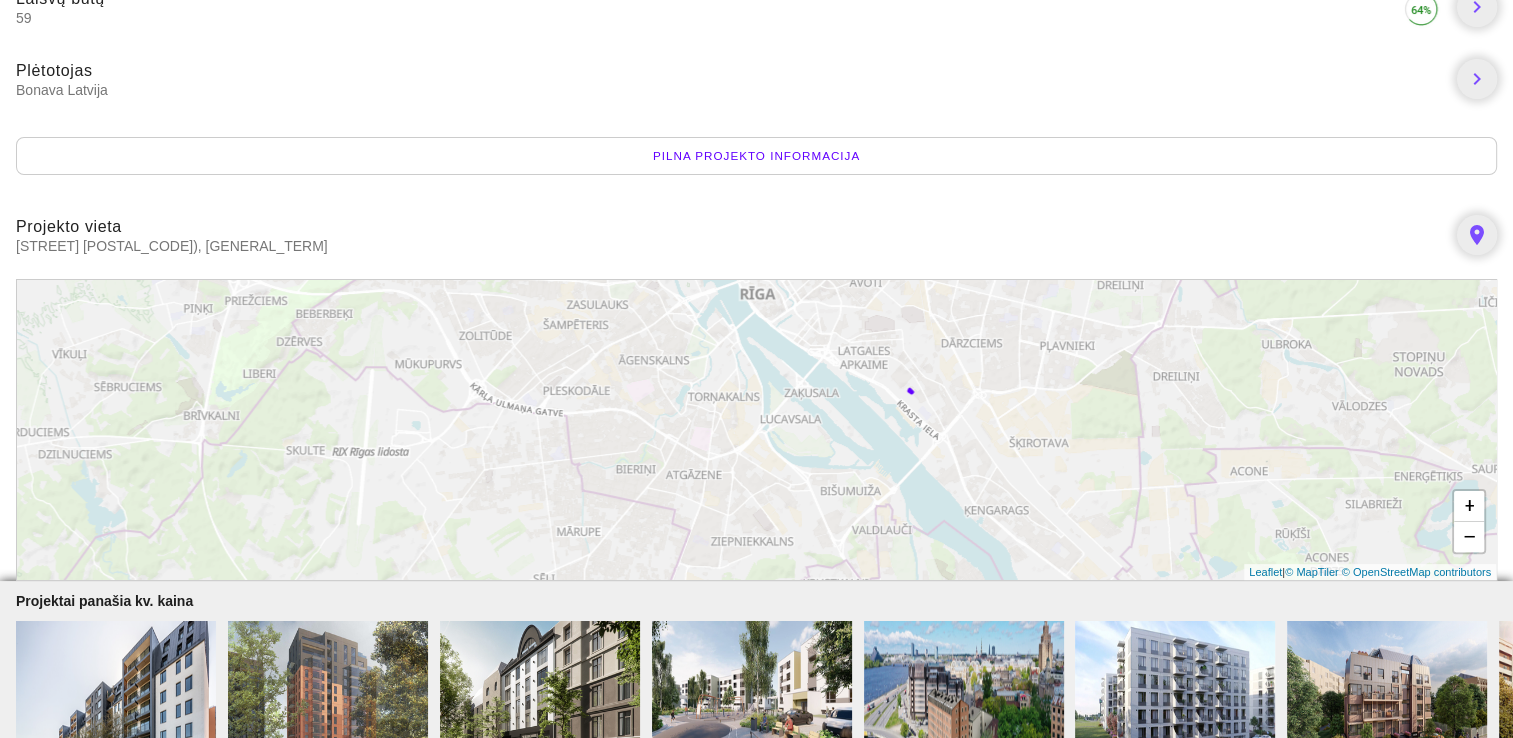drag, startPoint x: 1147, startPoint y: 535, endPoint x: 872, endPoint y: 402, distance: 305.4734 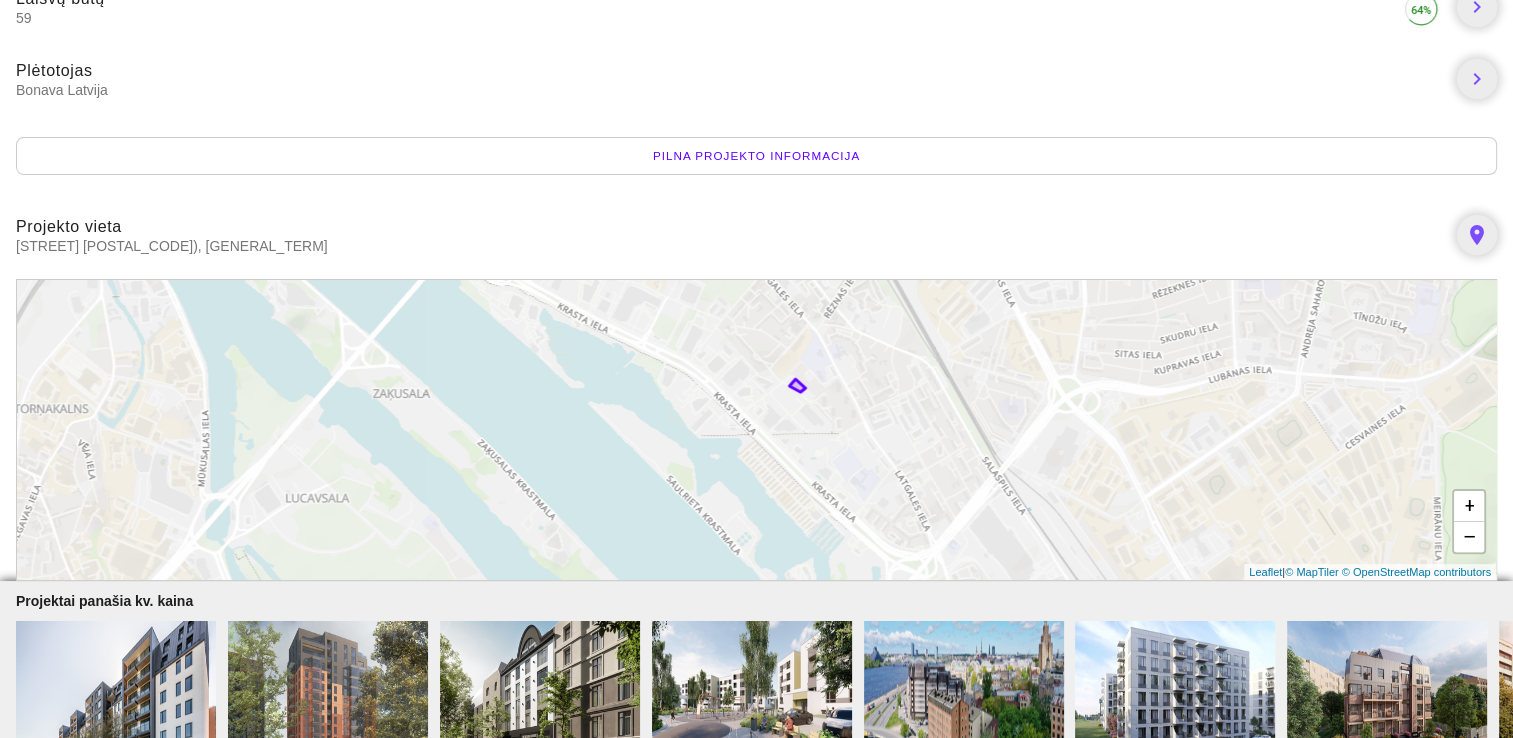 drag, startPoint x: 879, startPoint y: 437, endPoint x: 882, endPoint y: 454, distance: 17.262676 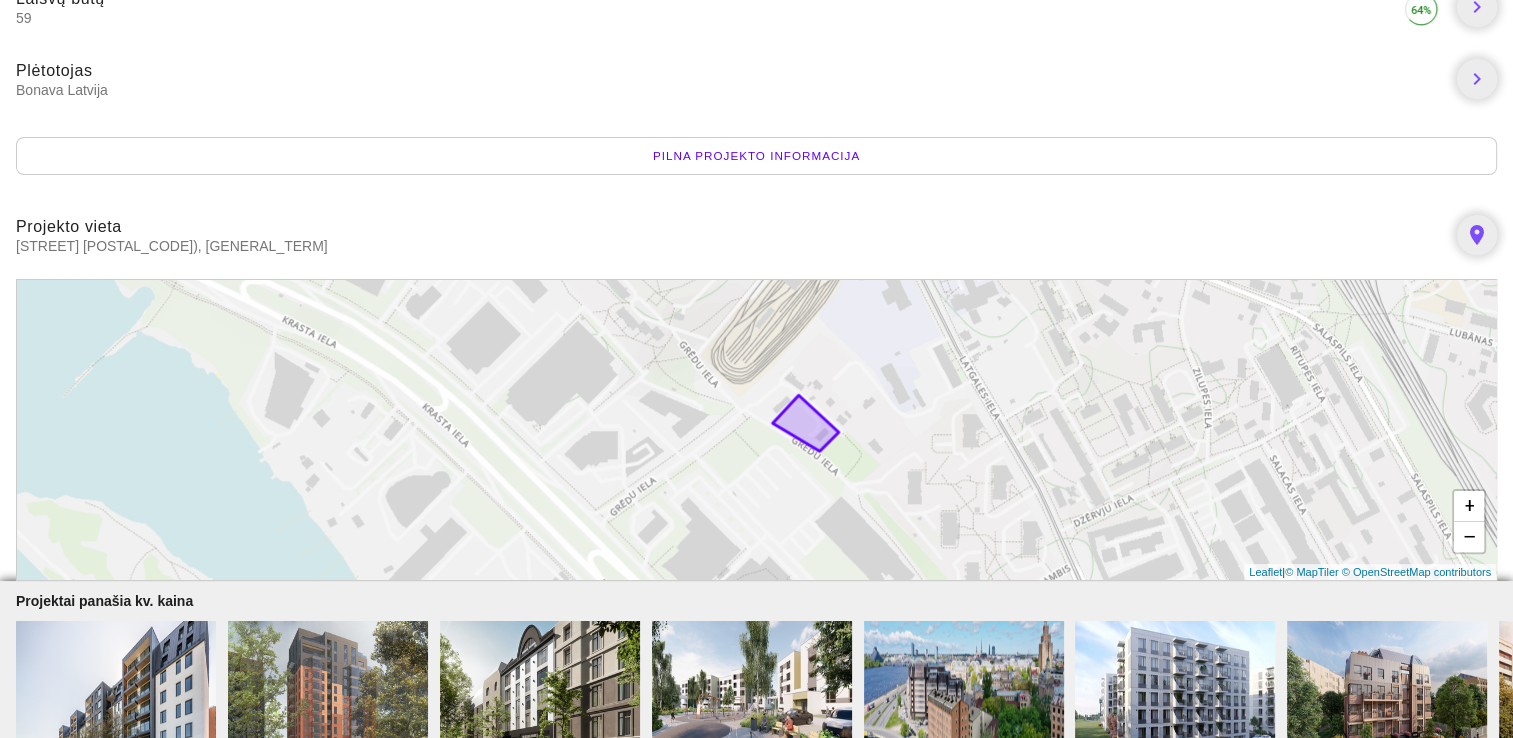 drag, startPoint x: 957, startPoint y: 430, endPoint x: 946, endPoint y: 480, distance: 51.1957 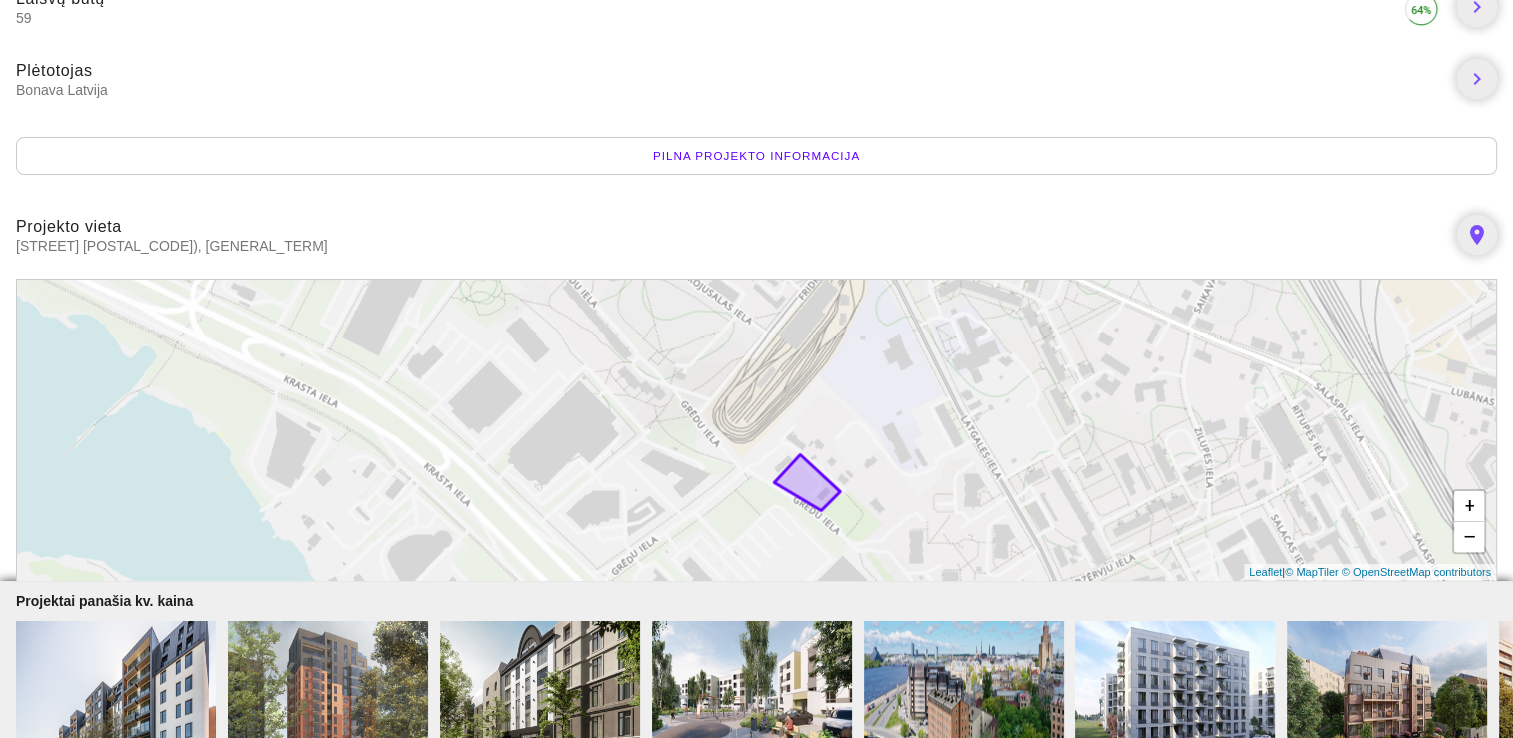 drag, startPoint x: 981, startPoint y: 414, endPoint x: 987, endPoint y: 502, distance: 88.20431 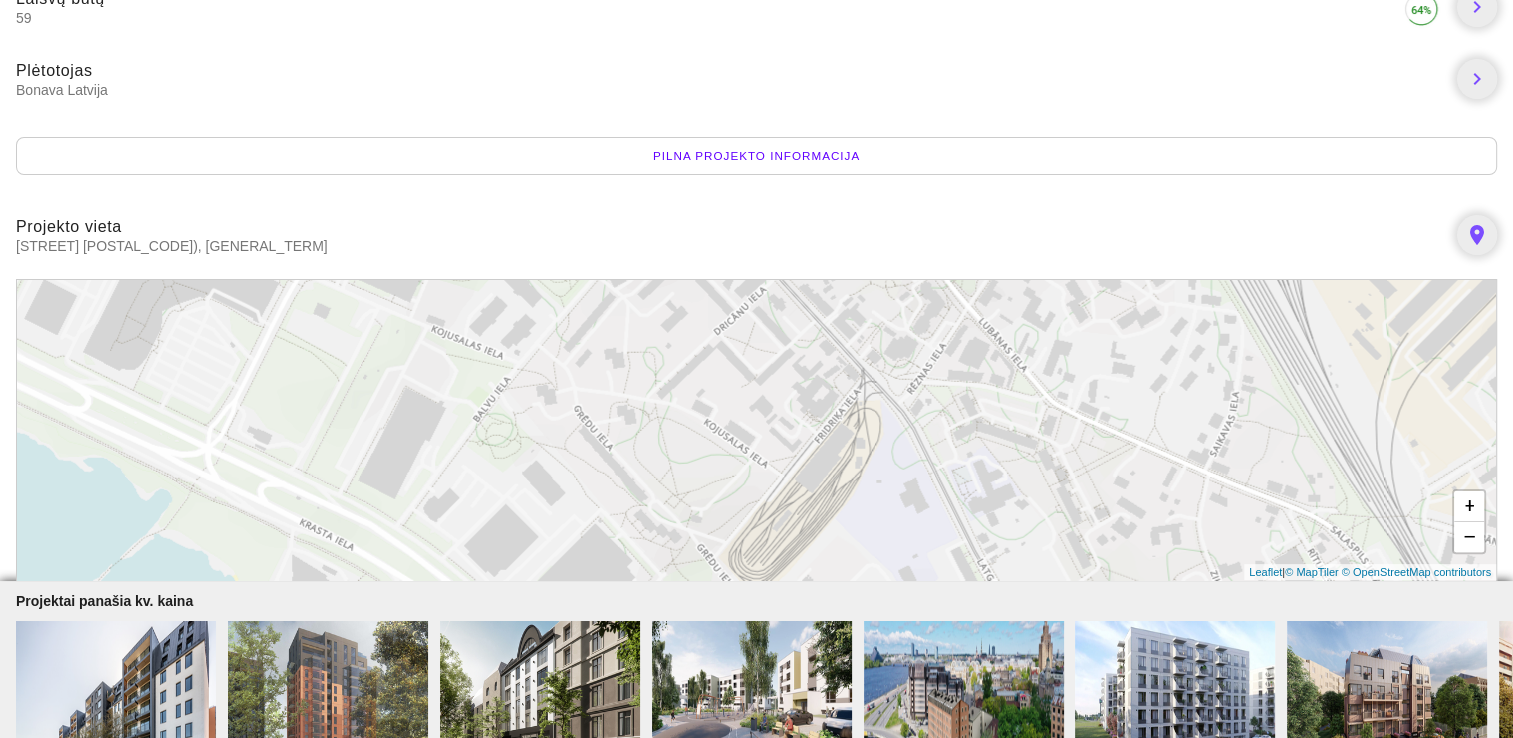 drag, startPoint x: 940, startPoint y: 382, endPoint x: 952, endPoint y: 510, distance: 128.56126 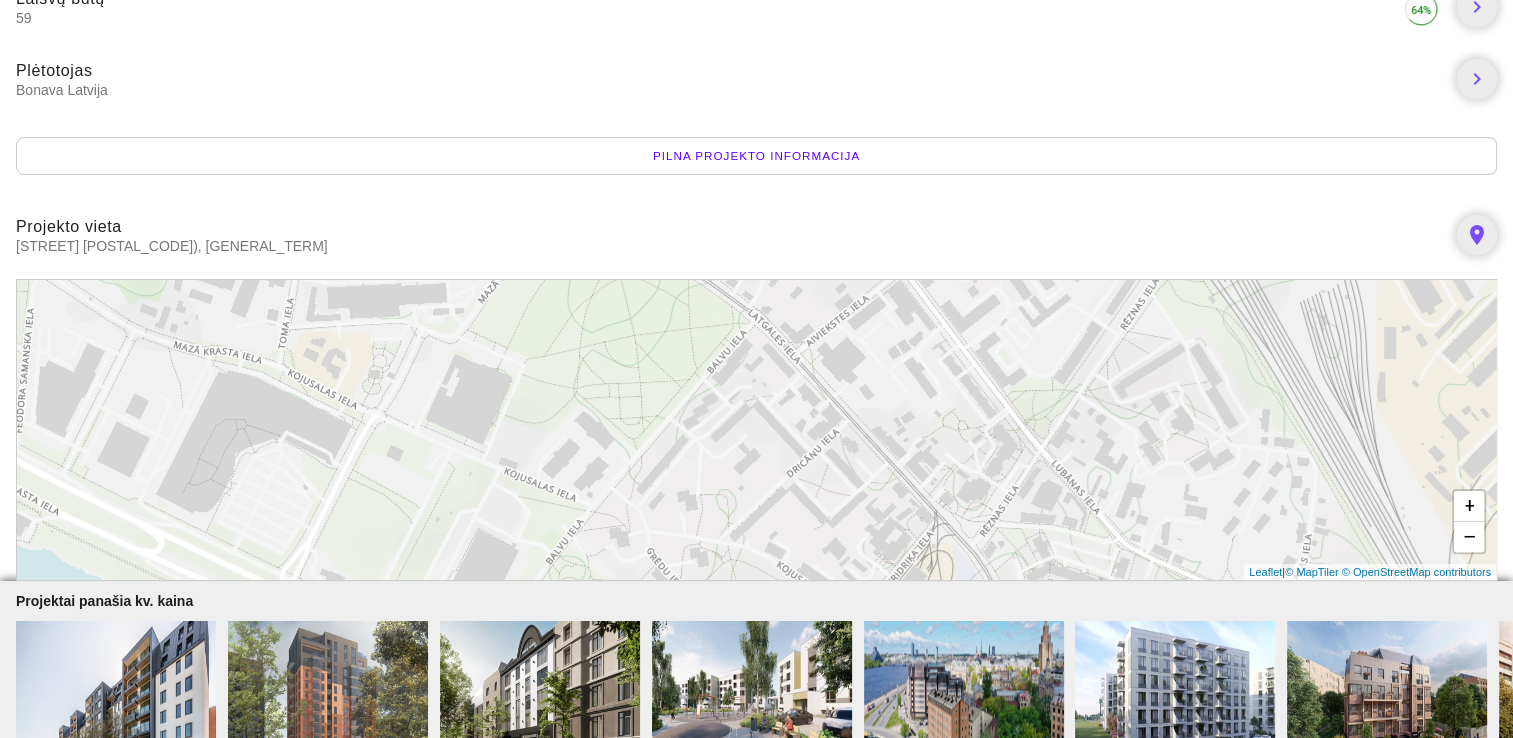 drag, startPoint x: 852, startPoint y: 390, endPoint x: 924, endPoint y: 529, distance: 156.54073 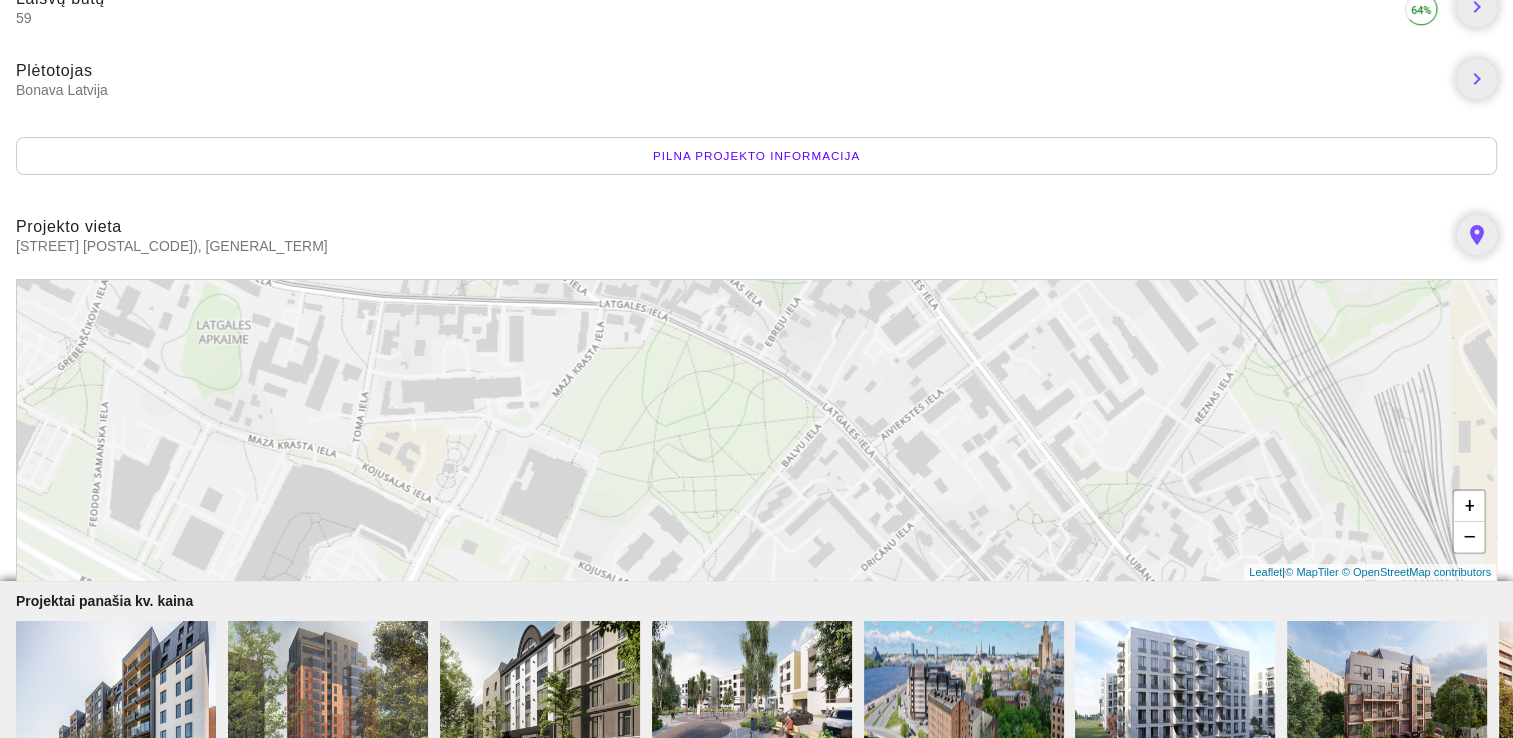 drag, startPoint x: 814, startPoint y: 397, endPoint x: 892, endPoint y: 496, distance: 126.035706 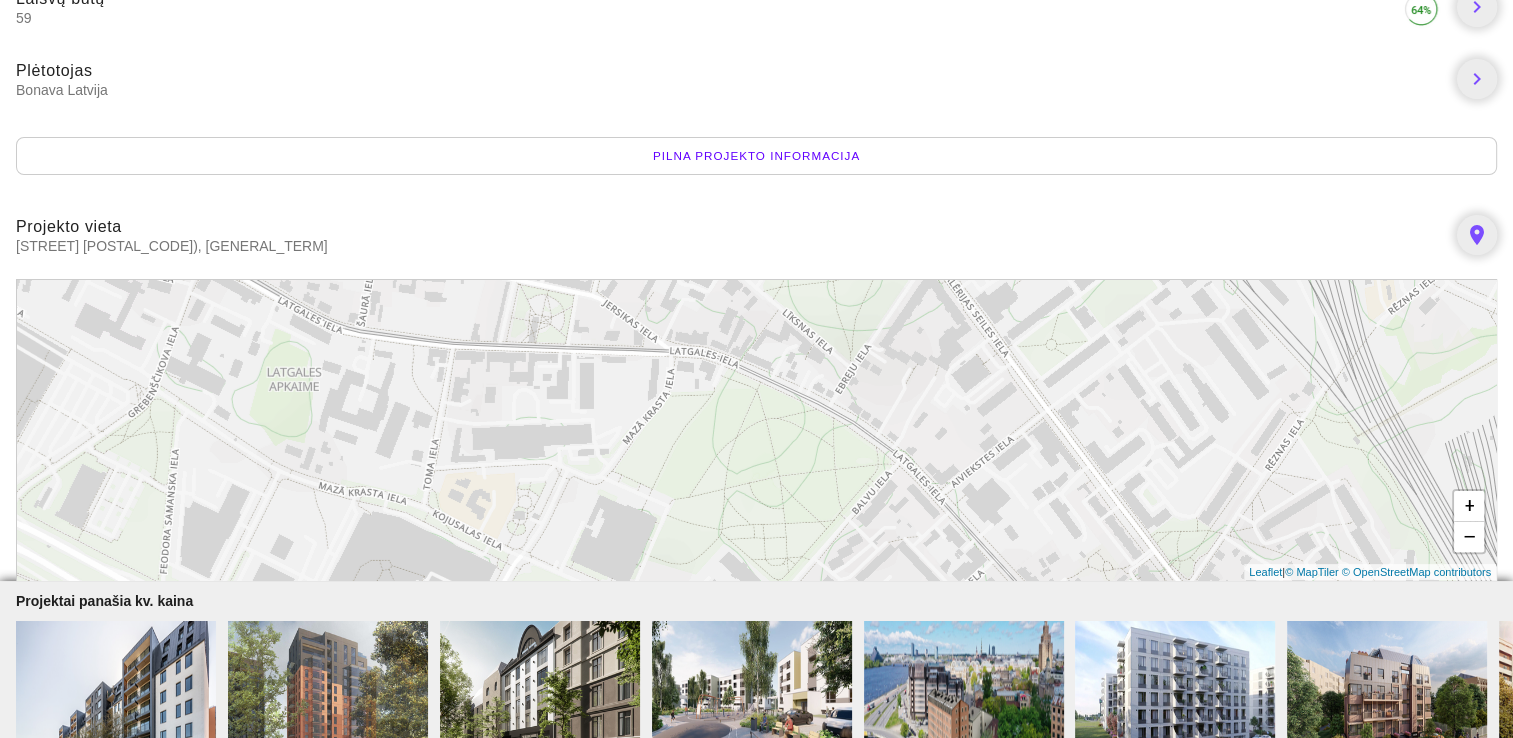 drag, startPoint x: 811, startPoint y: 427, endPoint x: 891, endPoint y: 482, distance: 97.082436 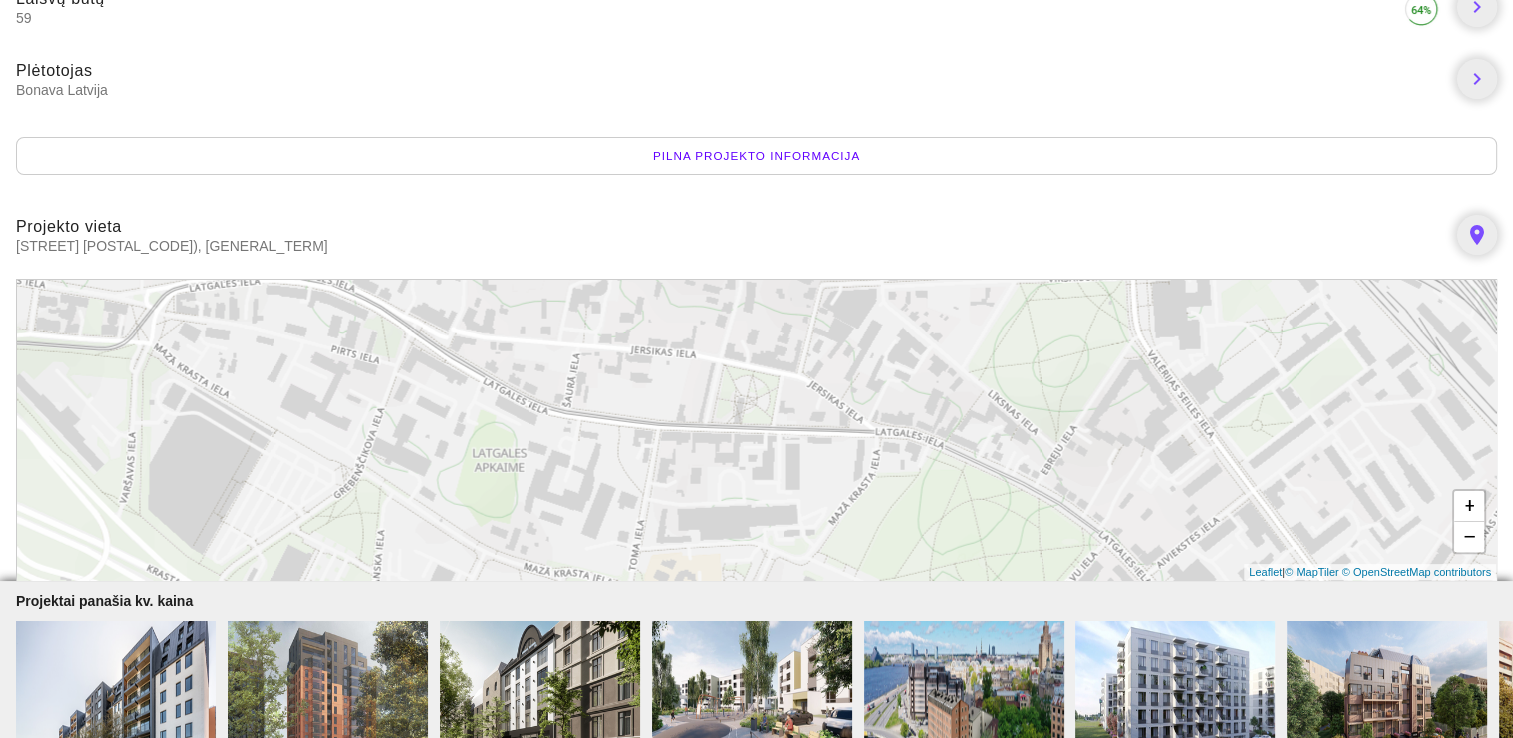 drag, startPoint x: 638, startPoint y: 401, endPoint x: 837, endPoint y: 479, distance: 213.7405 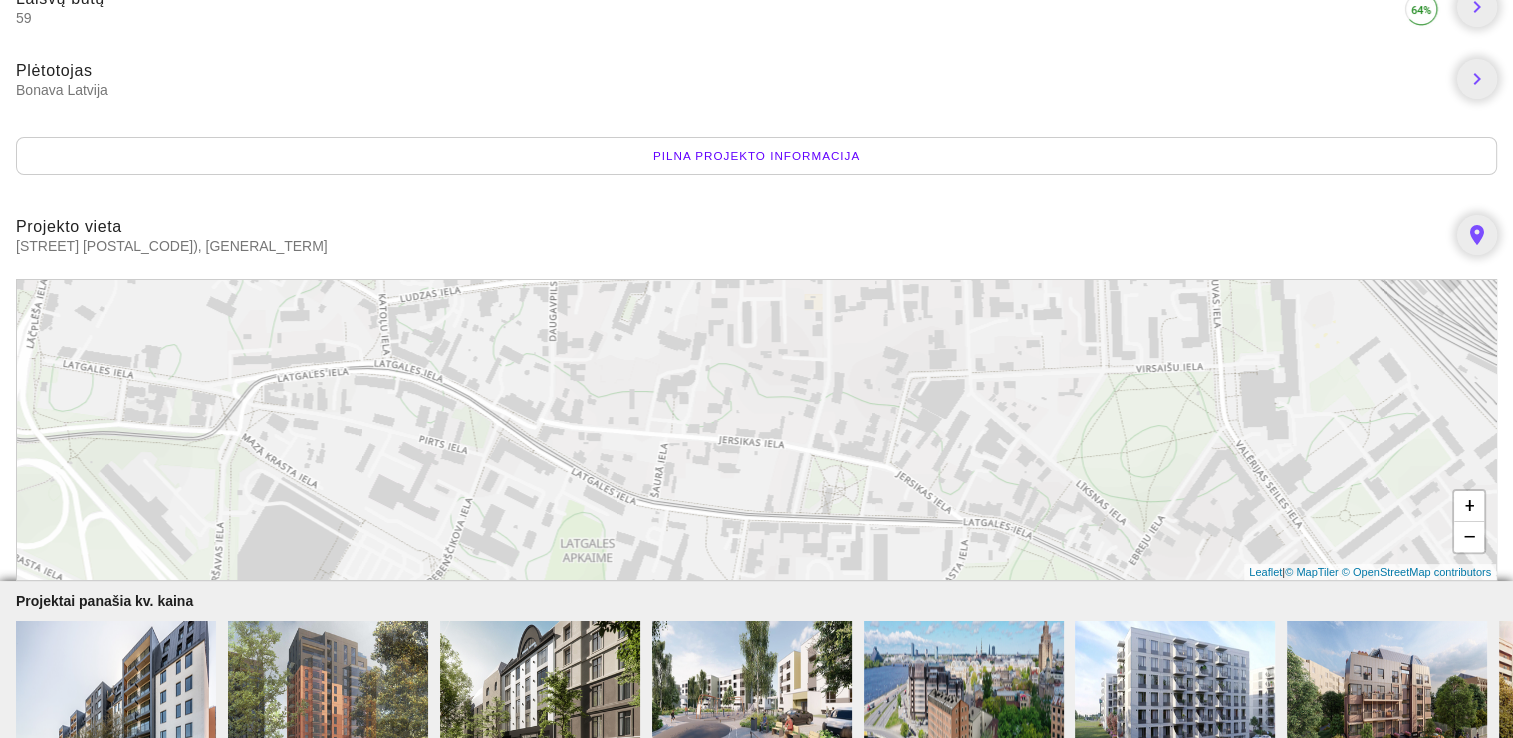 drag, startPoint x: 587, startPoint y: 428, endPoint x: 677, endPoint y: 520, distance: 128.7012 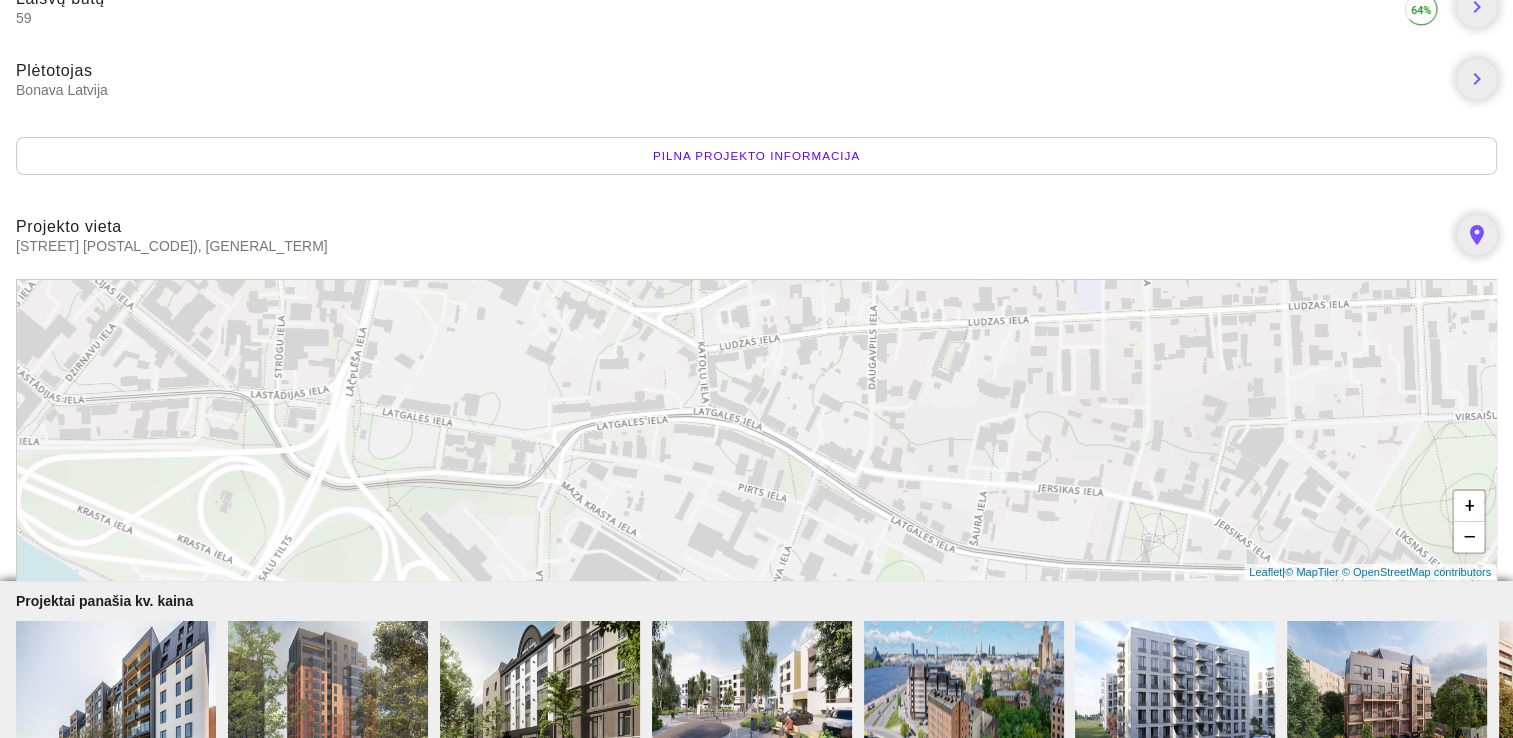 drag, startPoint x: 461, startPoint y: 434, endPoint x: 786, endPoint y: 485, distance: 328.9772 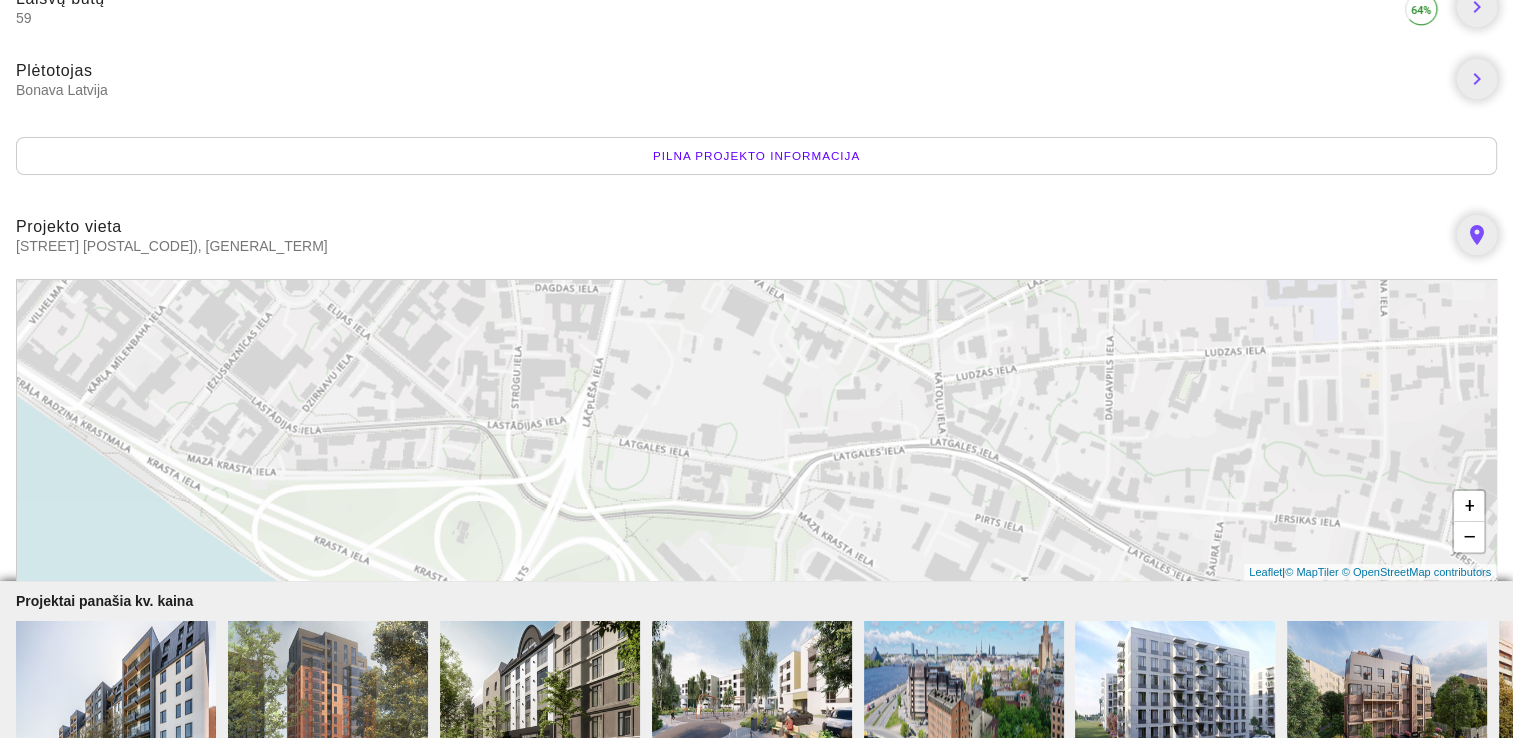 drag, startPoint x: 434, startPoint y: 446, endPoint x: 675, endPoint y: 476, distance: 242.86005 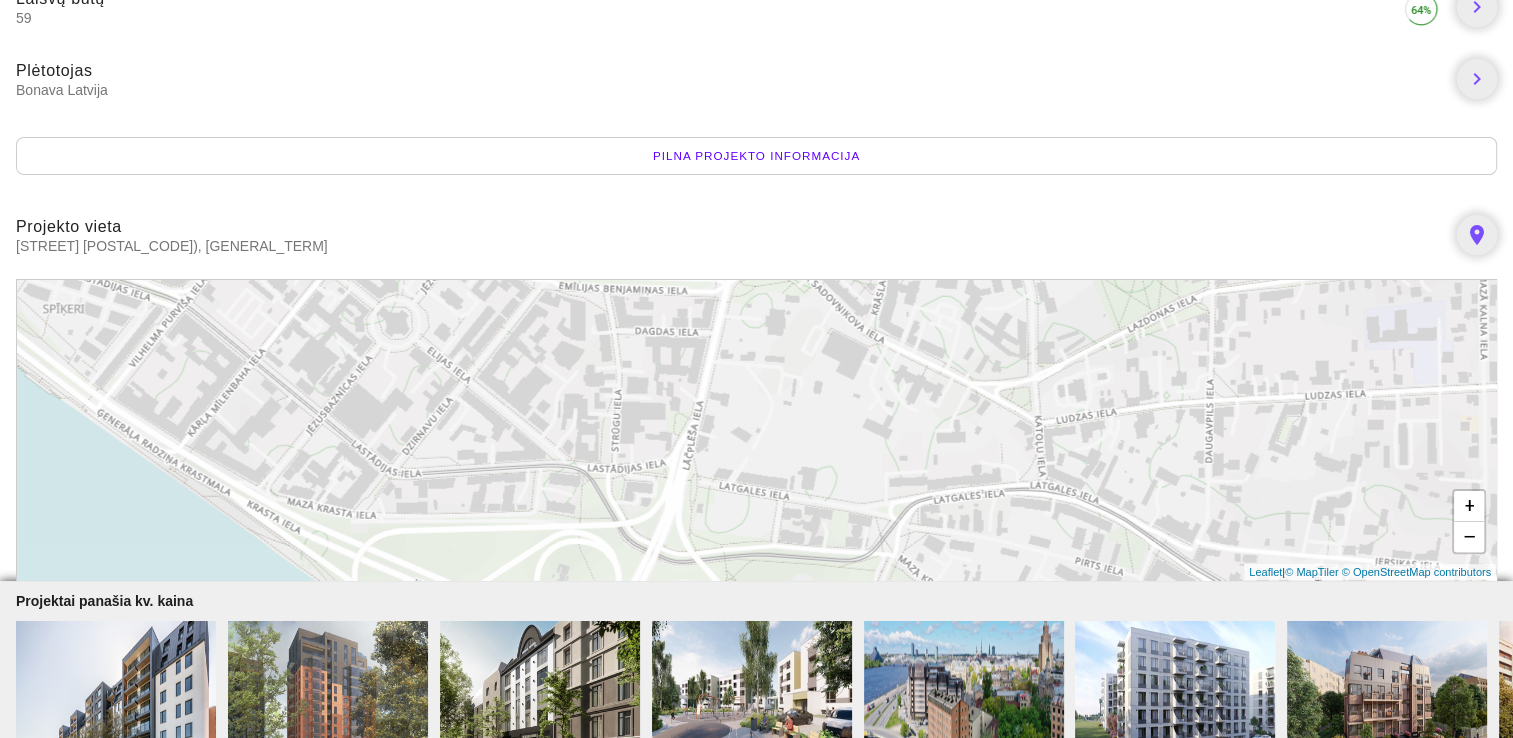 drag, startPoint x: 432, startPoint y: 424, endPoint x: 627, endPoint y: 498, distance: 208.56894 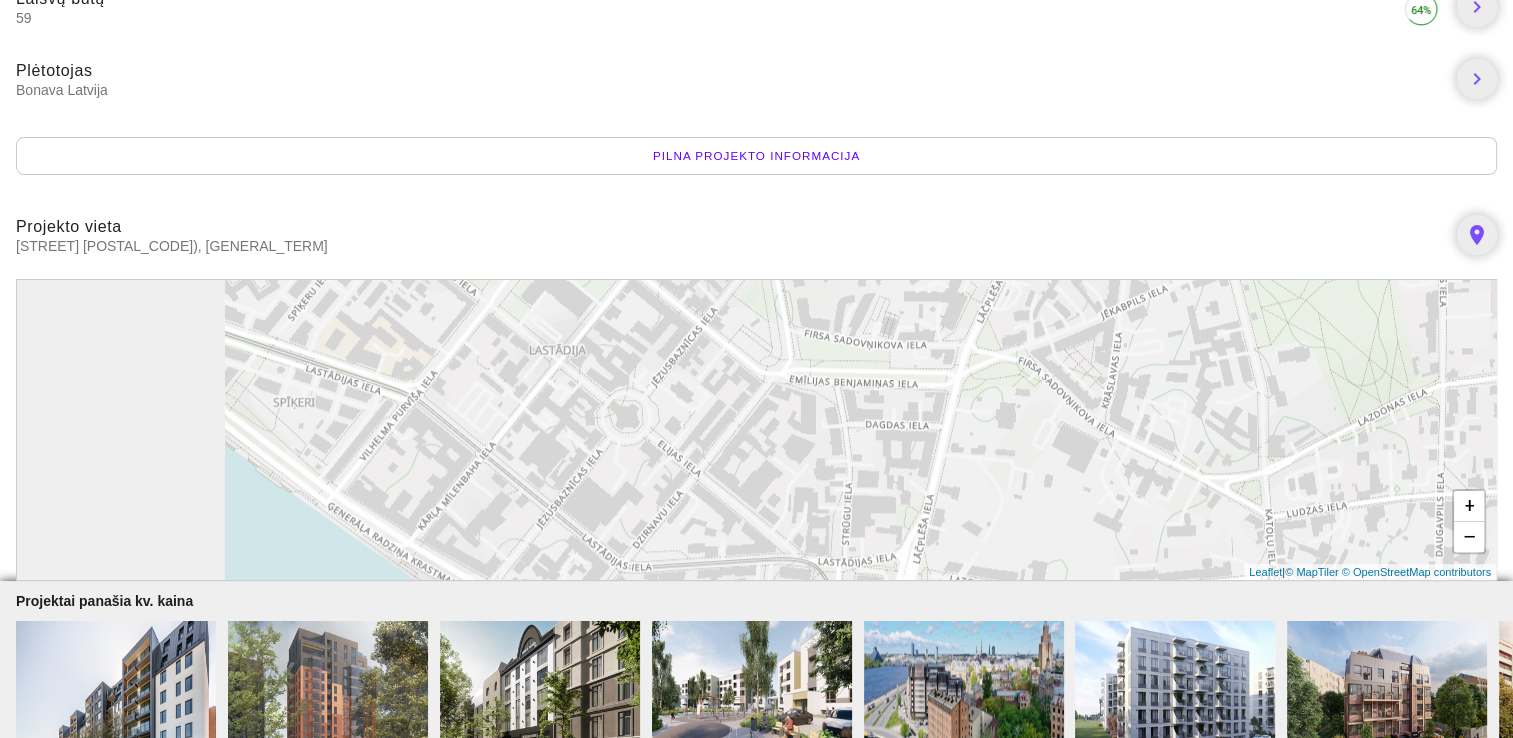 drag, startPoint x: 407, startPoint y: 395, endPoint x: 612, endPoint y: 477, distance: 220.79176 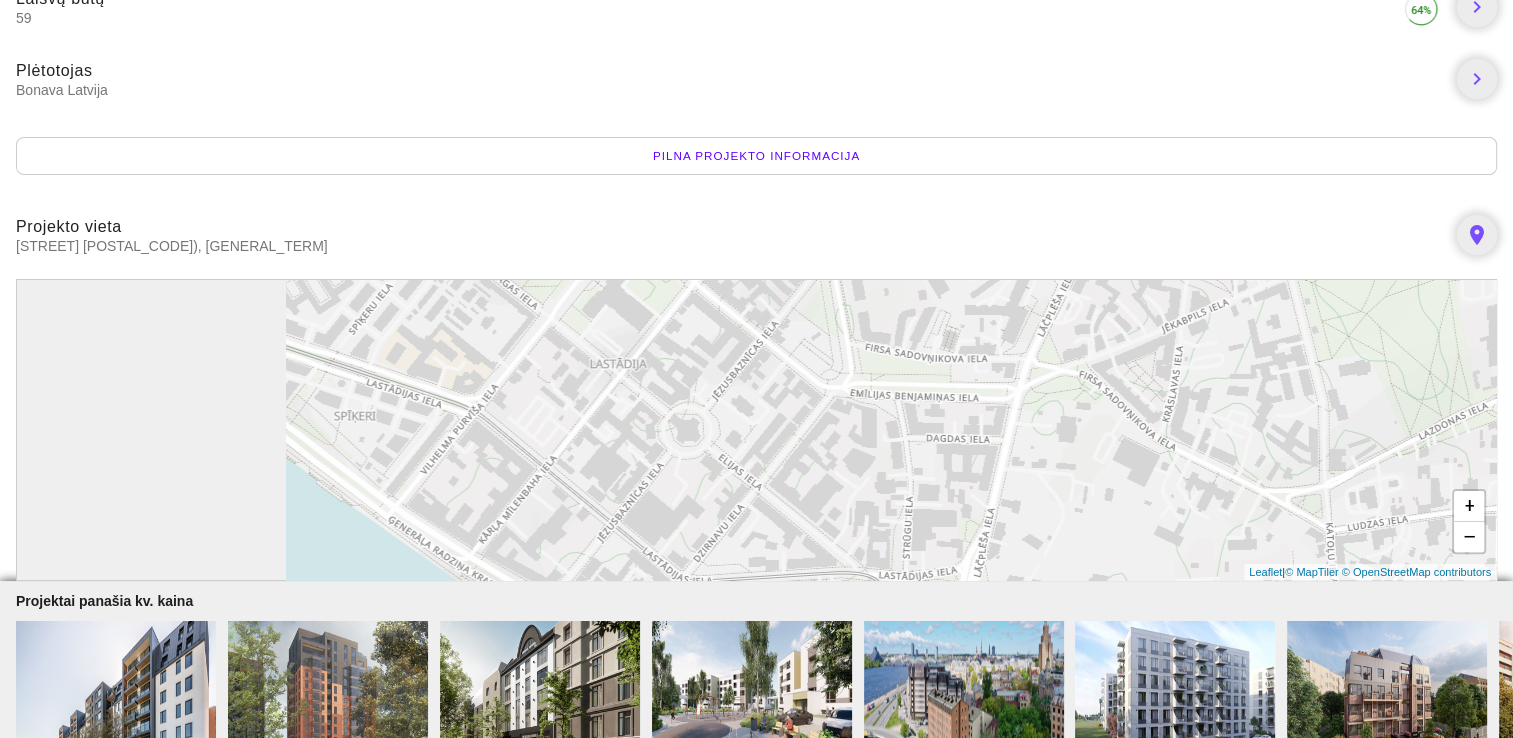drag, startPoint x: 668, startPoint y: 428, endPoint x: 213, endPoint y: 250, distance: 488.57855 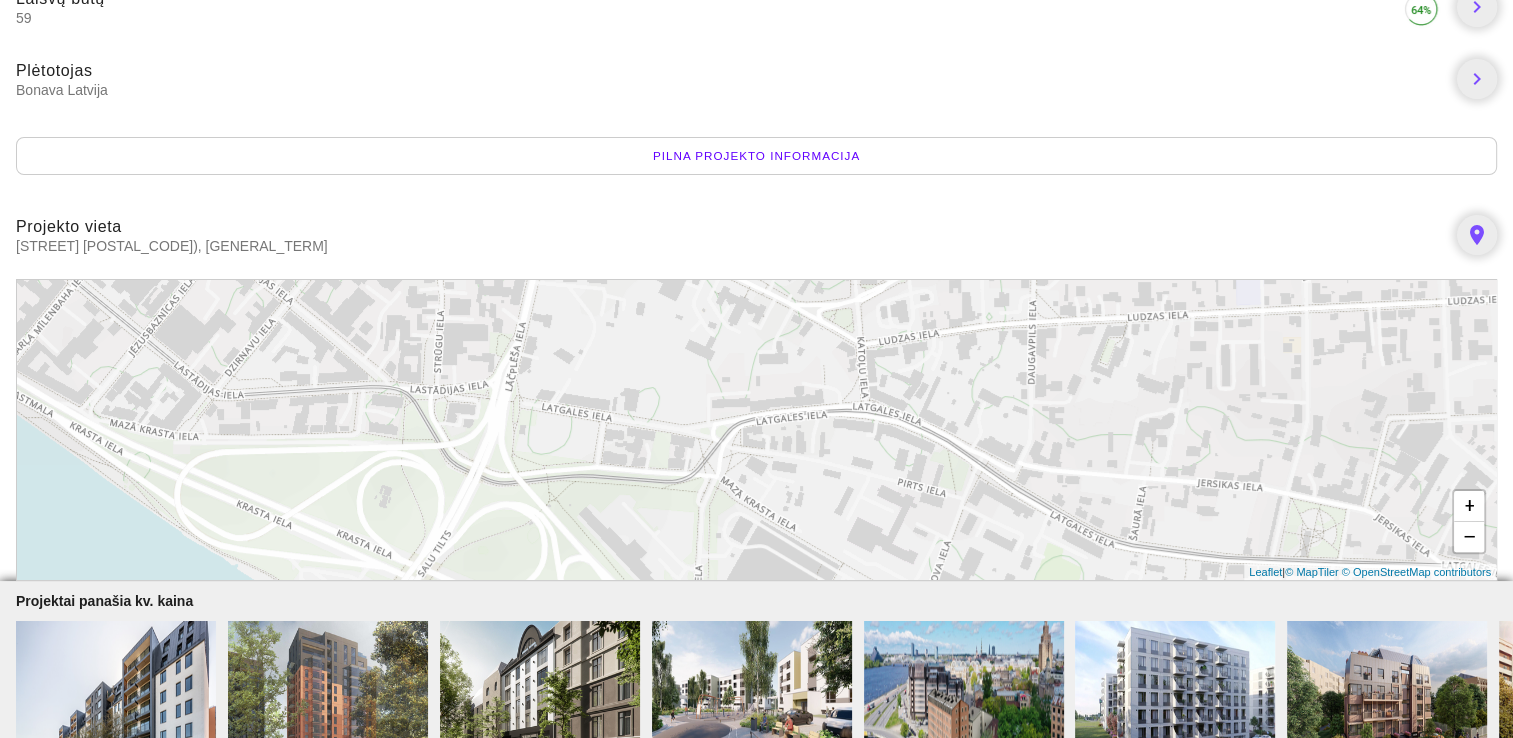 drag, startPoint x: 792, startPoint y: 387, endPoint x: 584, endPoint y: 290, distance: 229.506 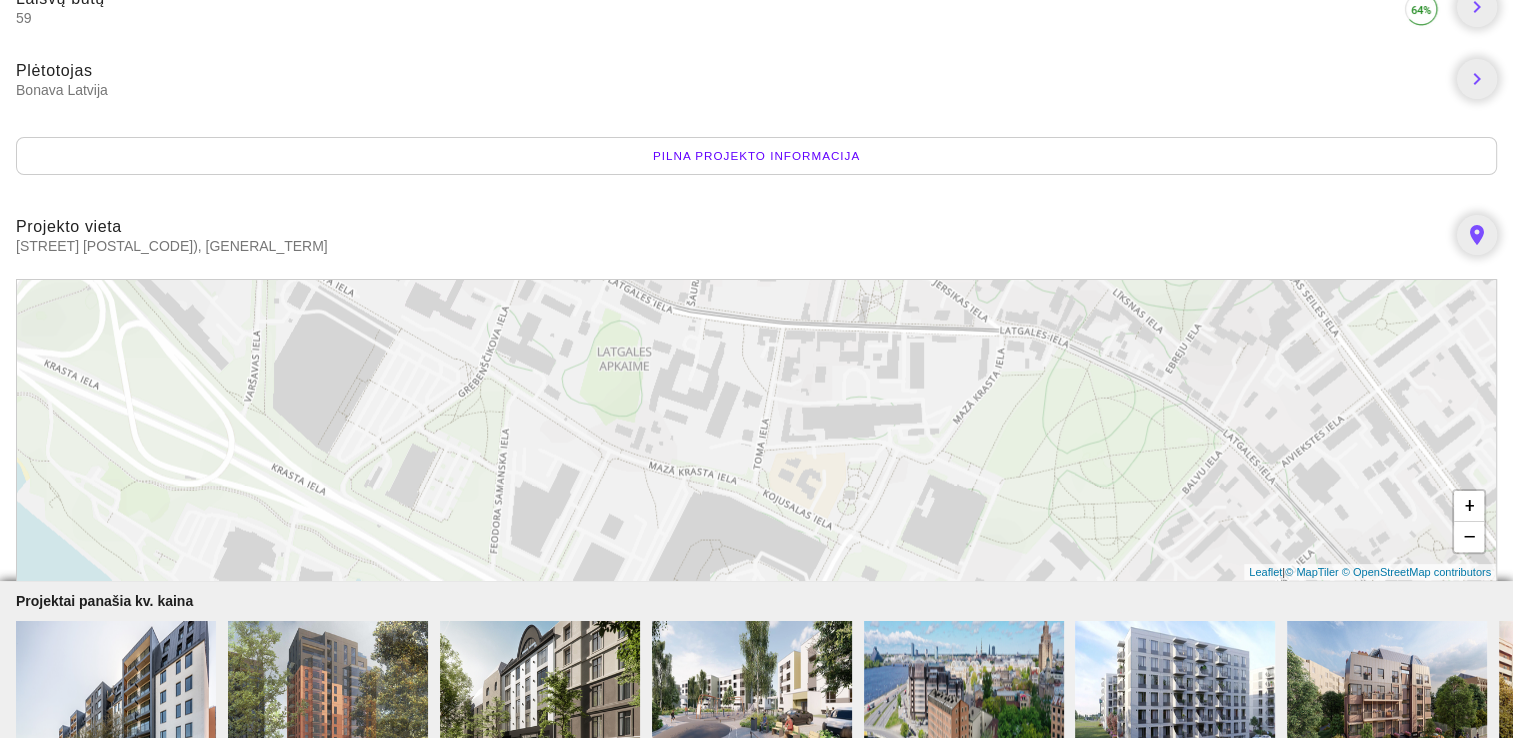 drag, startPoint x: 830, startPoint y: 370, endPoint x: 939, endPoint y: 429, distance: 123.943535 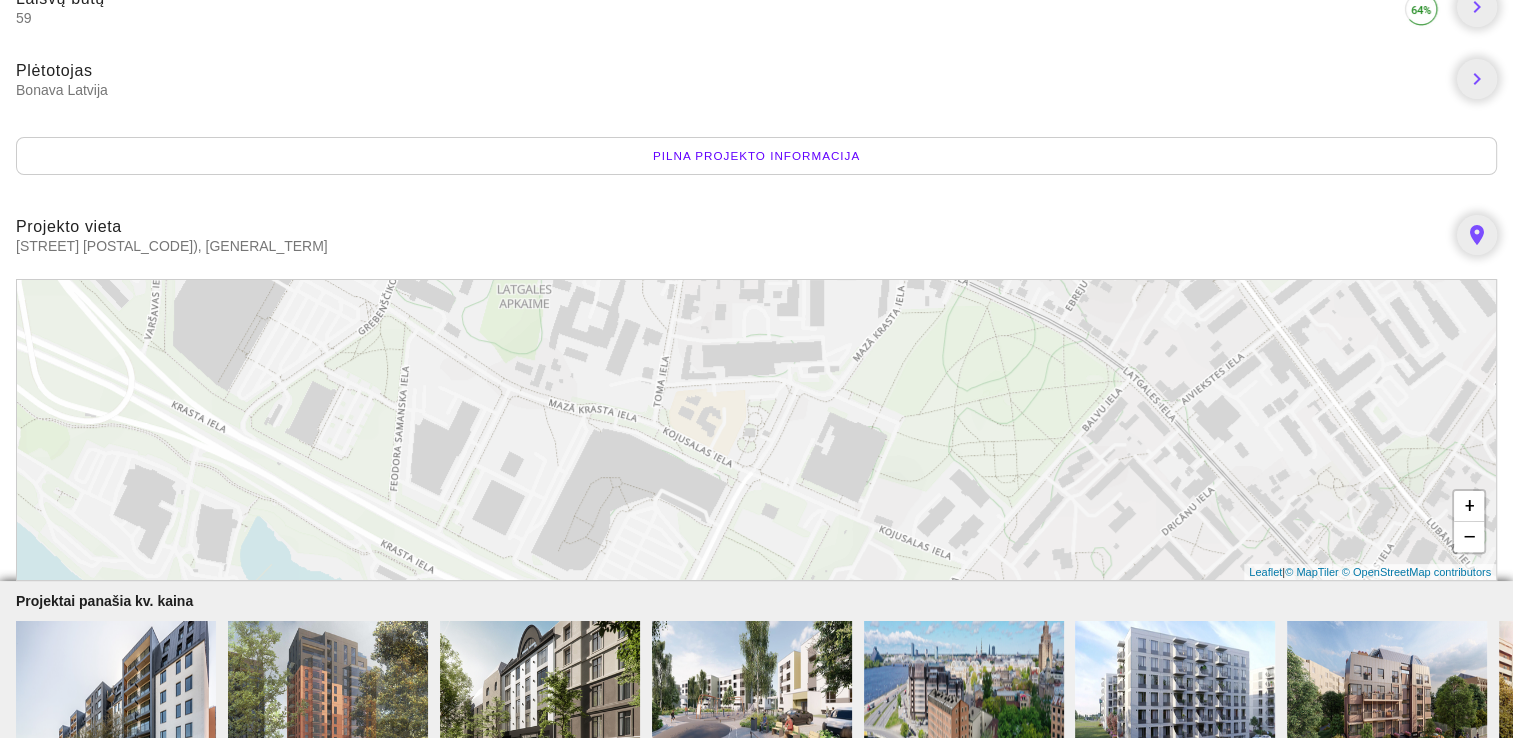 click on "+ − Leaflet  |  © MapTiler   © OpenStreetMap contributors" at bounding box center [756, 430] 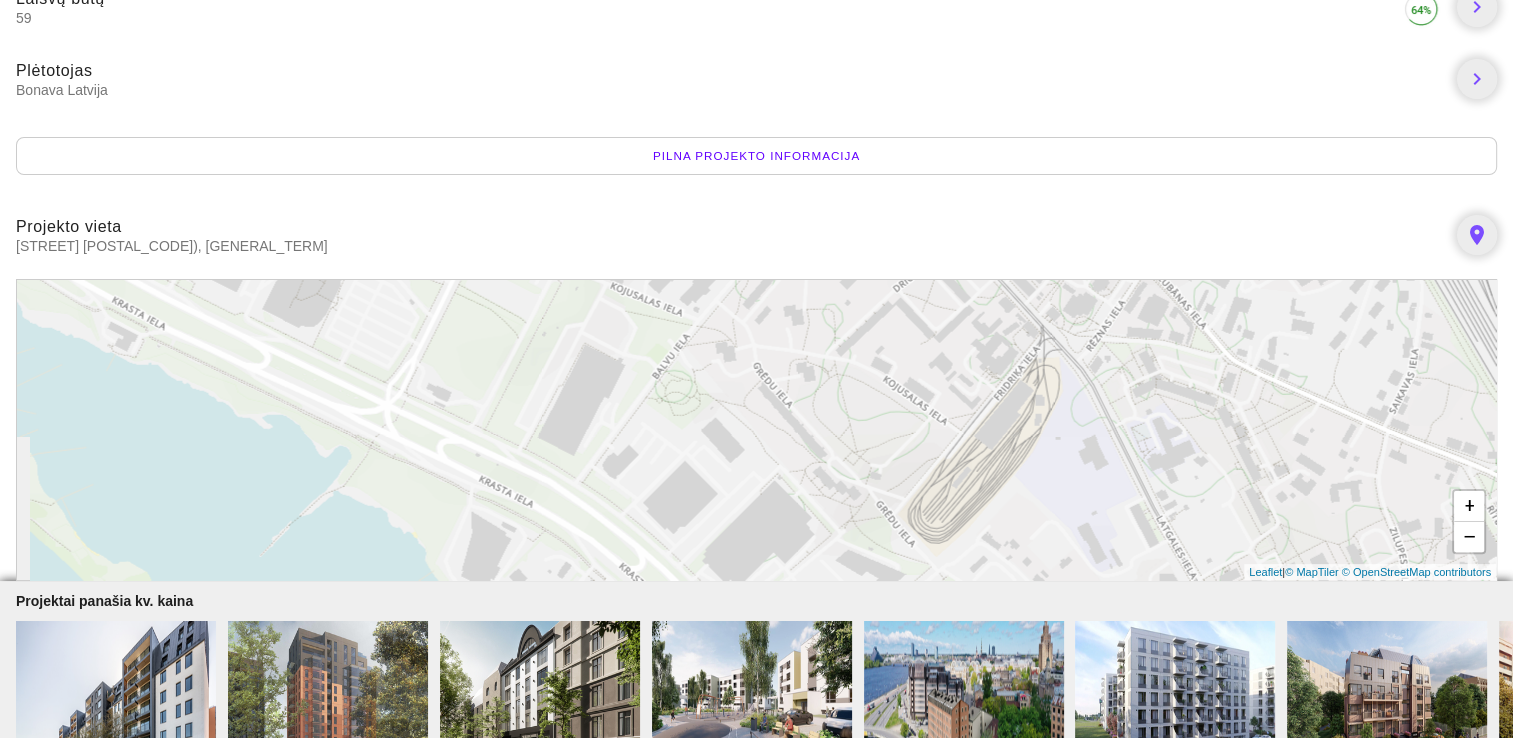 drag, startPoint x: 1089, startPoint y: 505, endPoint x: 965, endPoint y: 369, distance: 184.04347 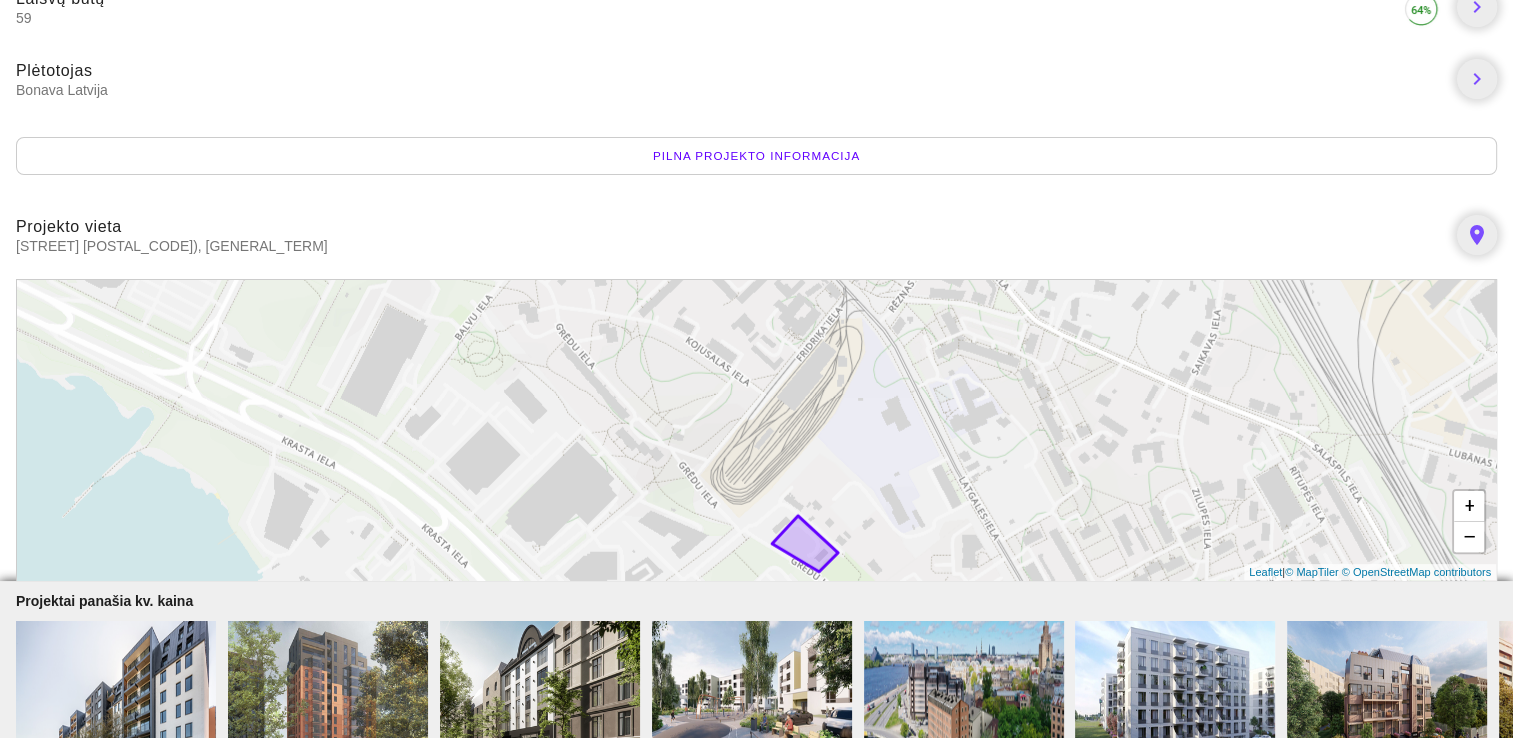 drag, startPoint x: 965, startPoint y: 369, endPoint x: 811, endPoint y: 365, distance: 154.05194 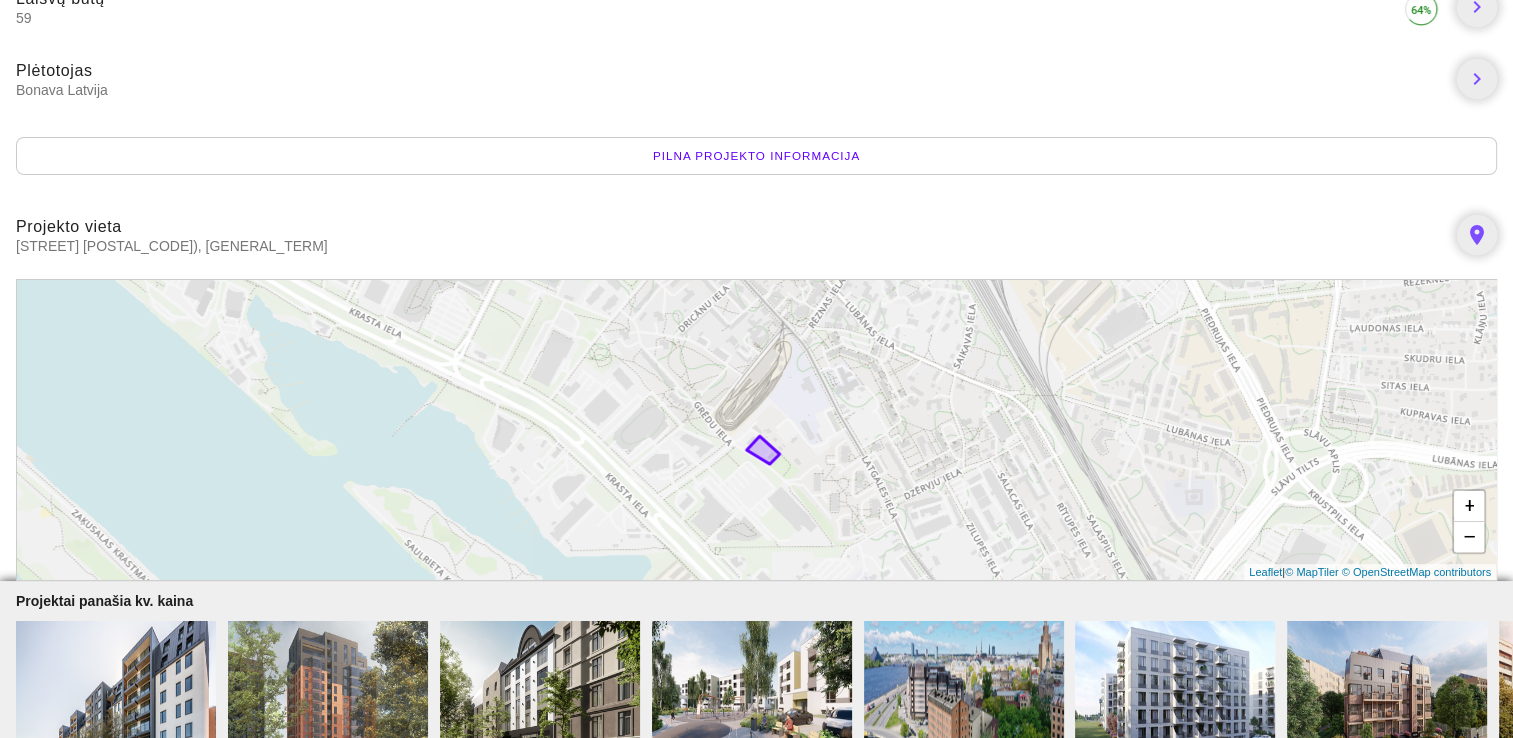 drag, startPoint x: 973, startPoint y: 493, endPoint x: 871, endPoint y: 486, distance: 102.239914 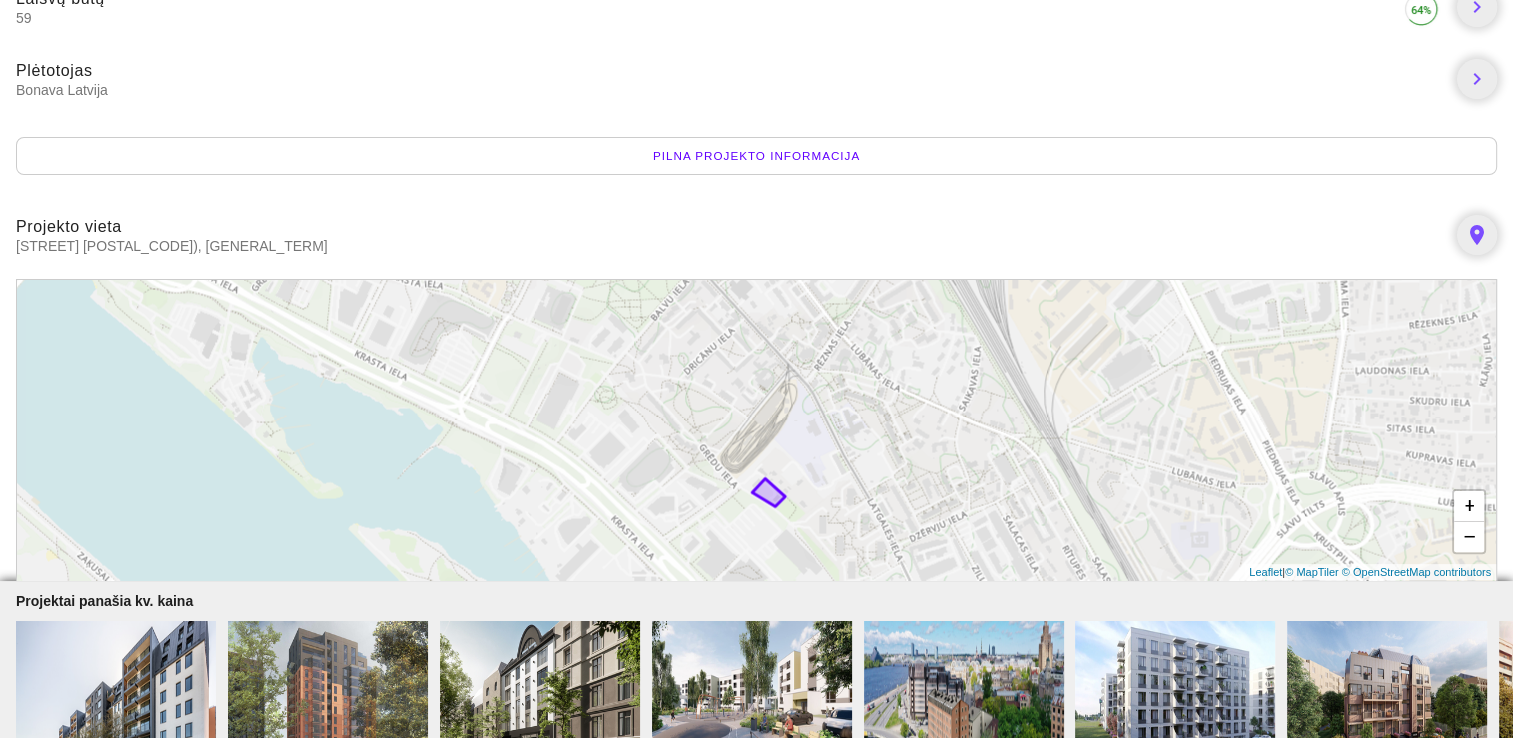 drag, startPoint x: 935, startPoint y: 466, endPoint x: 954, endPoint y: 422, distance: 47.92703 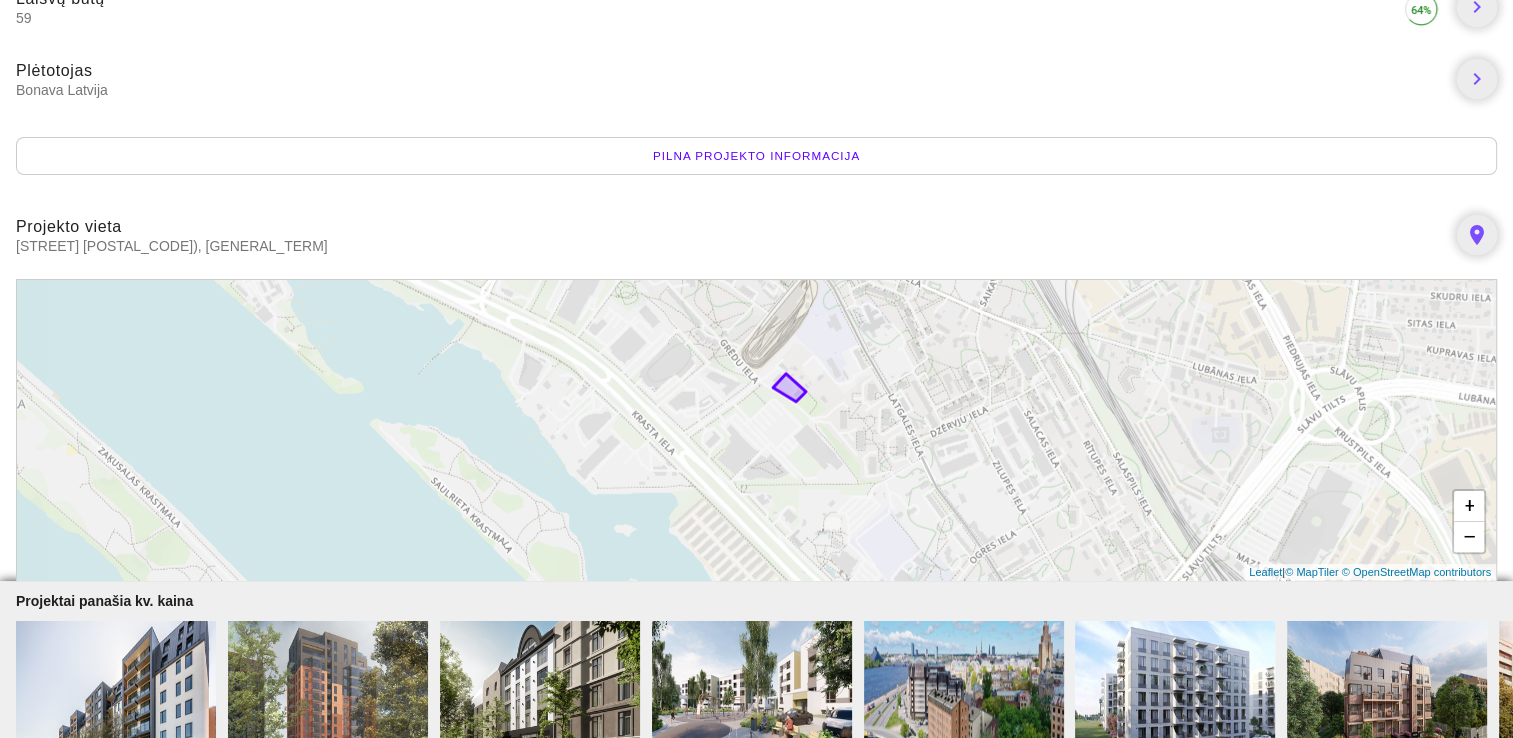 drag, startPoint x: 1025, startPoint y: 518, endPoint x: 1046, endPoint y: 414, distance: 106.09901 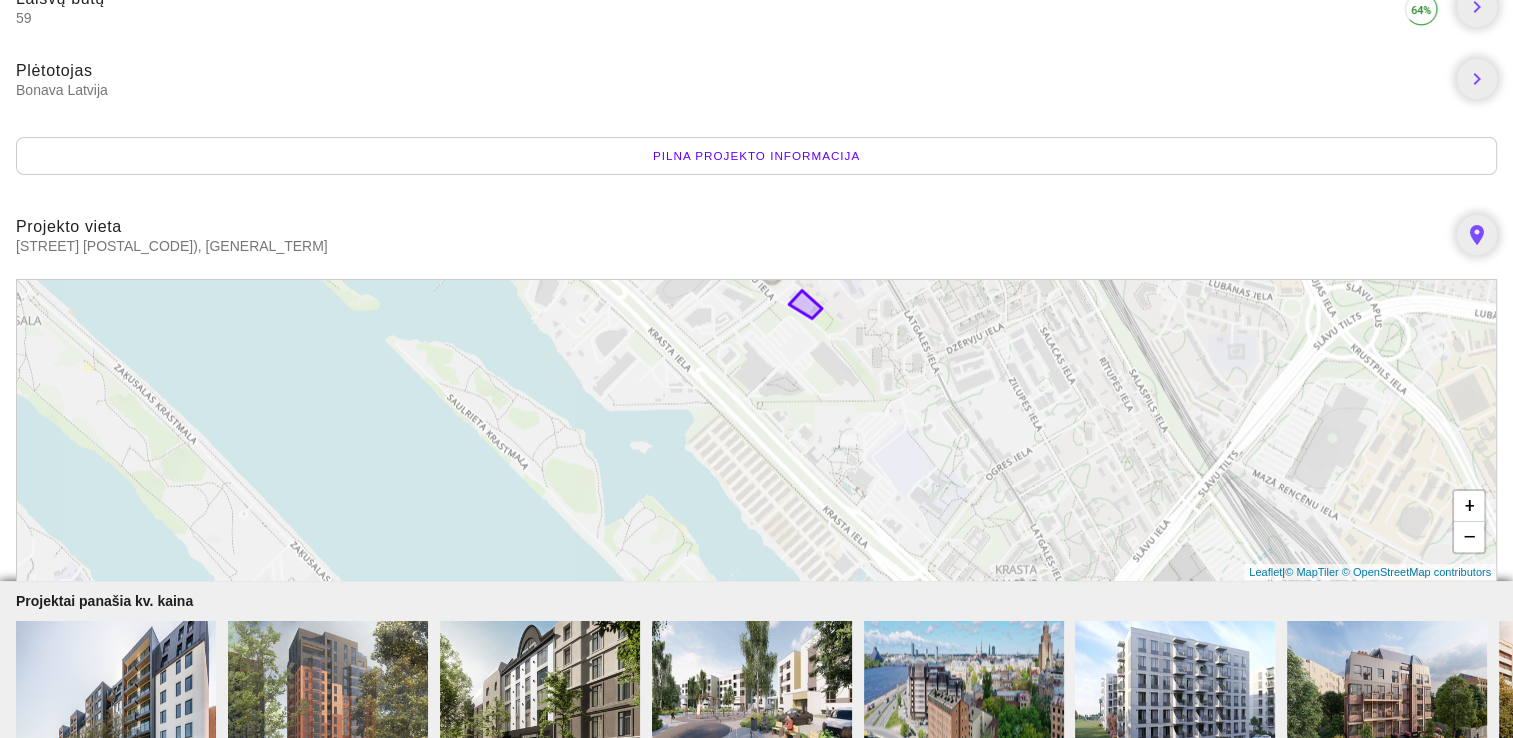 drag, startPoint x: 843, startPoint y: 509, endPoint x: 860, endPoint y: 413, distance: 97.49359 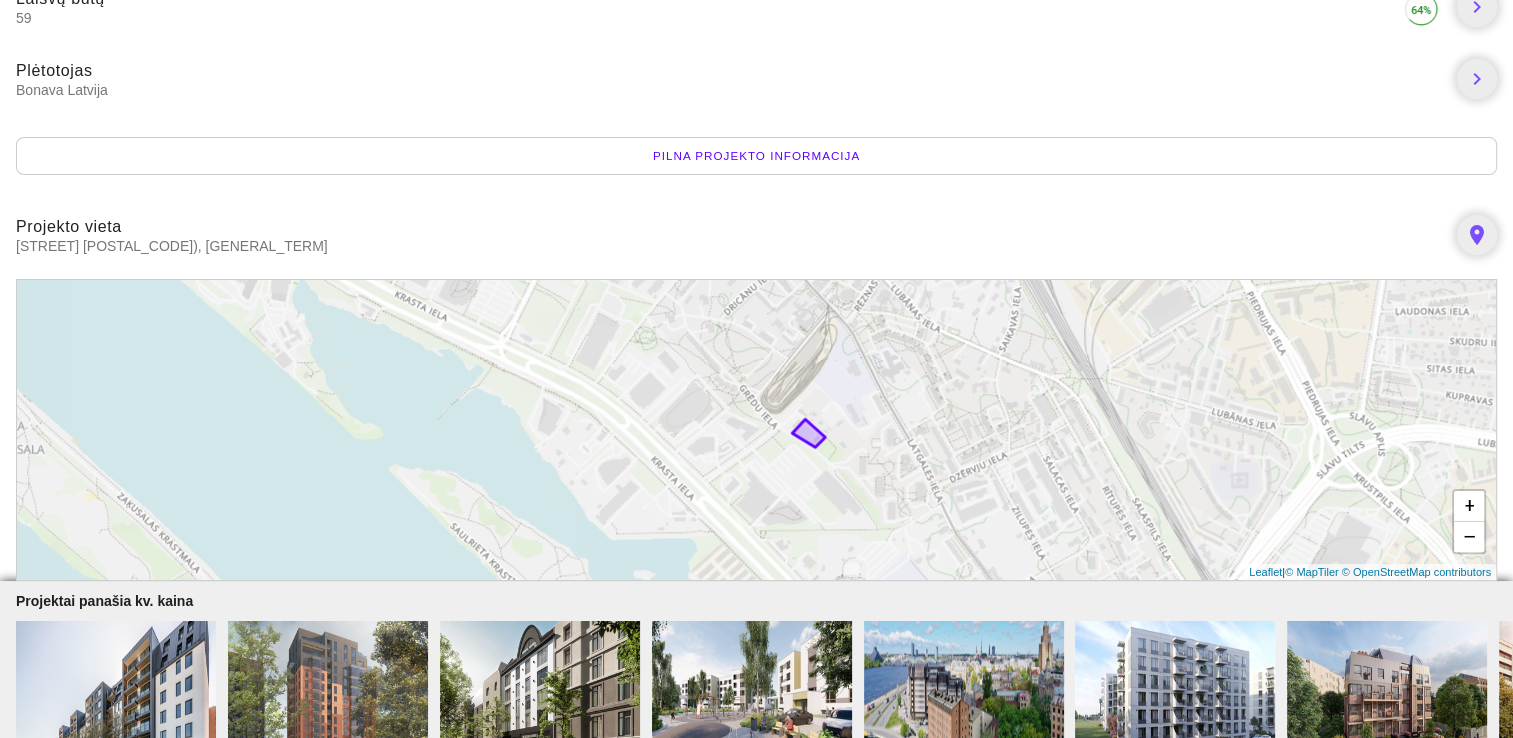 drag, startPoint x: 824, startPoint y: 388, endPoint x: 828, endPoint y: 524, distance: 136.0588 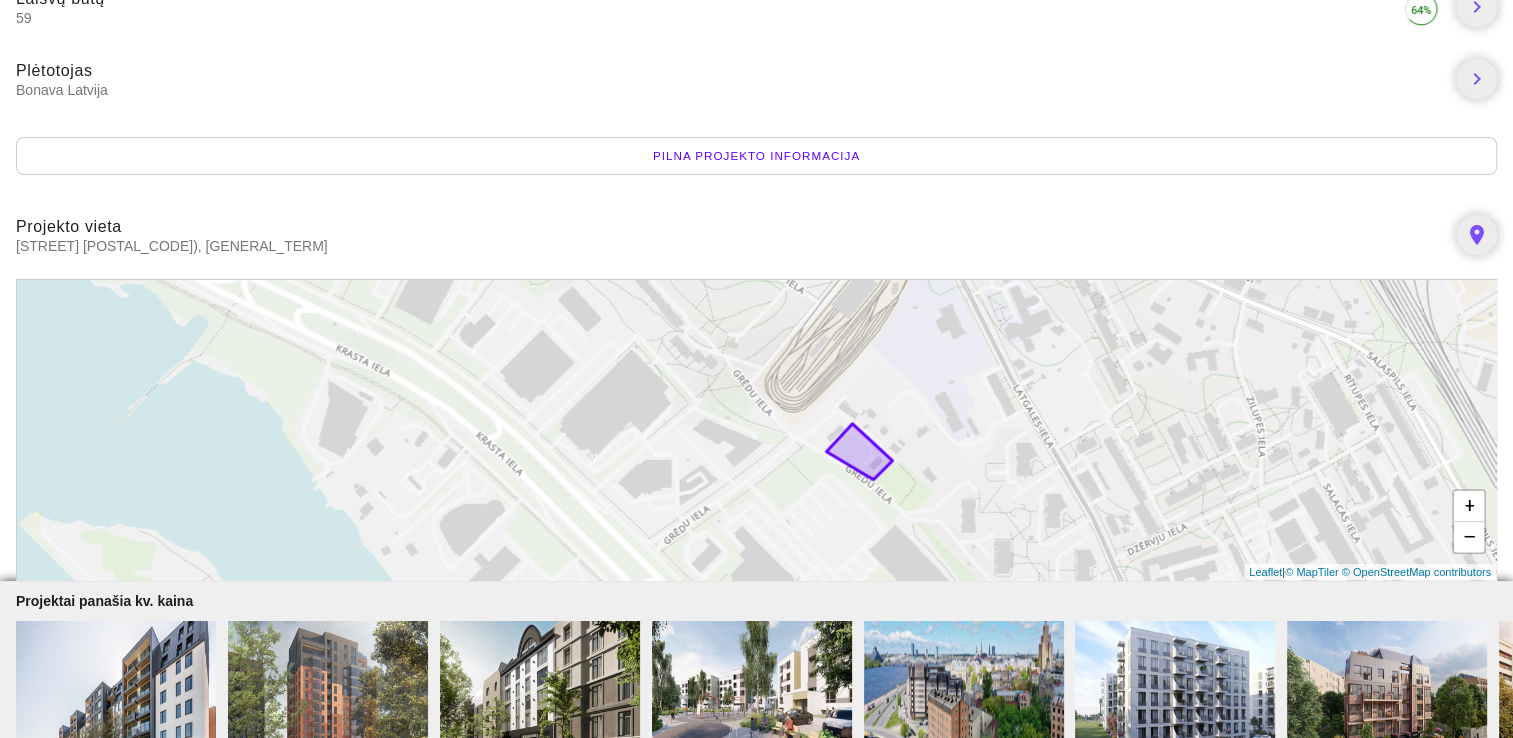 drag, startPoint x: 804, startPoint y: 529, endPoint x: 912, endPoint y: 517, distance: 108.66462 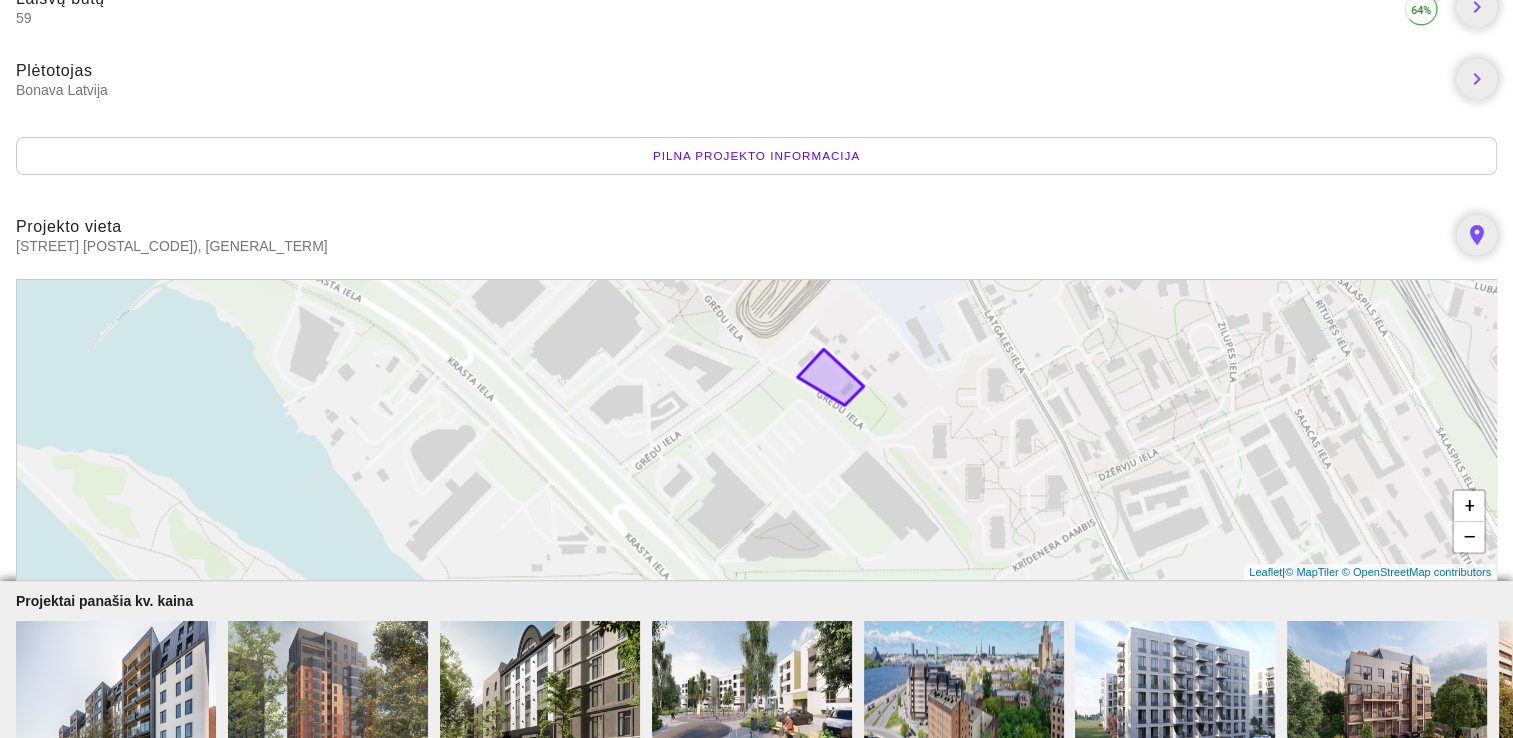 drag, startPoint x: 862, startPoint y: 518, endPoint x: 831, endPoint y: 446, distance: 78.39005 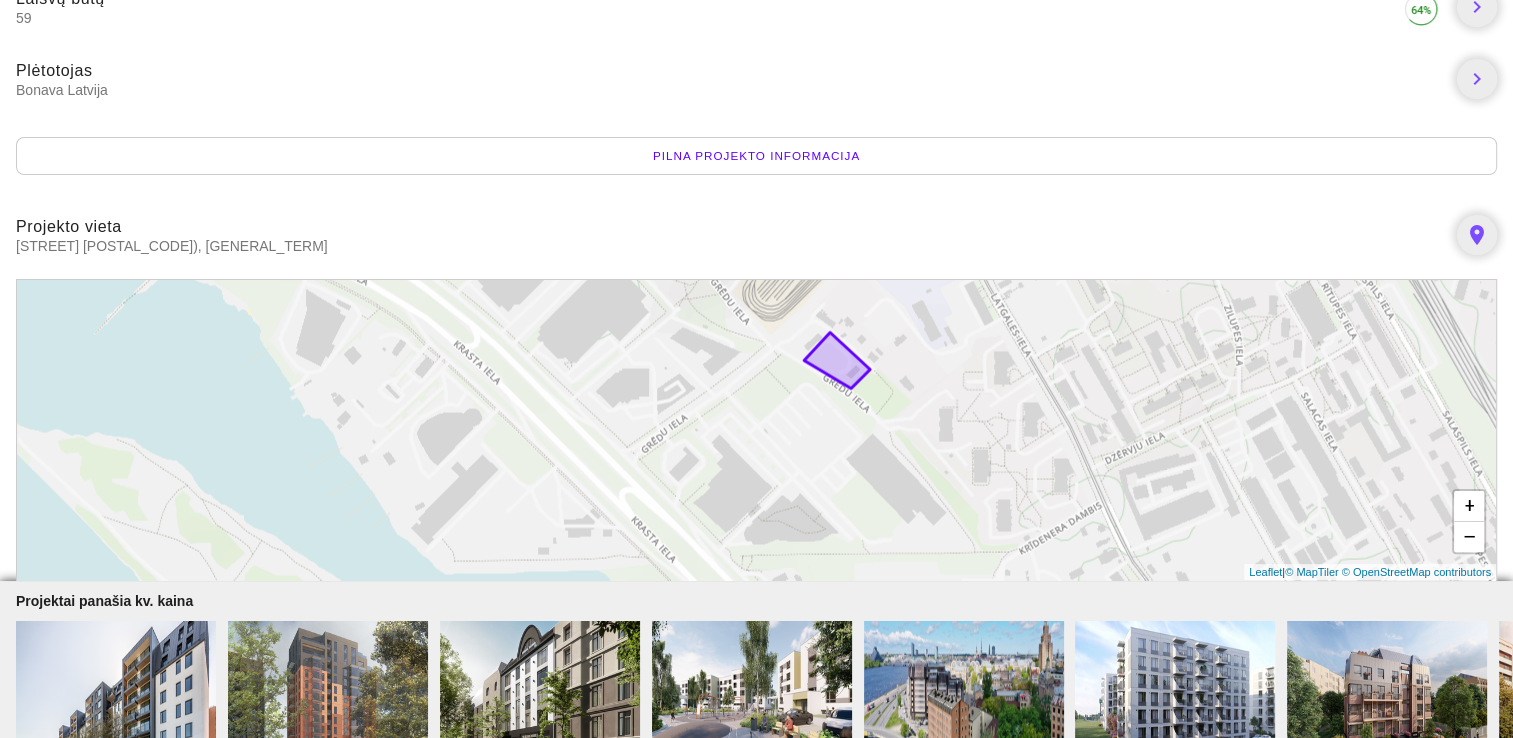 drag, startPoint x: 944, startPoint y: 492, endPoint x: 952, endPoint y: 472, distance: 21.540659 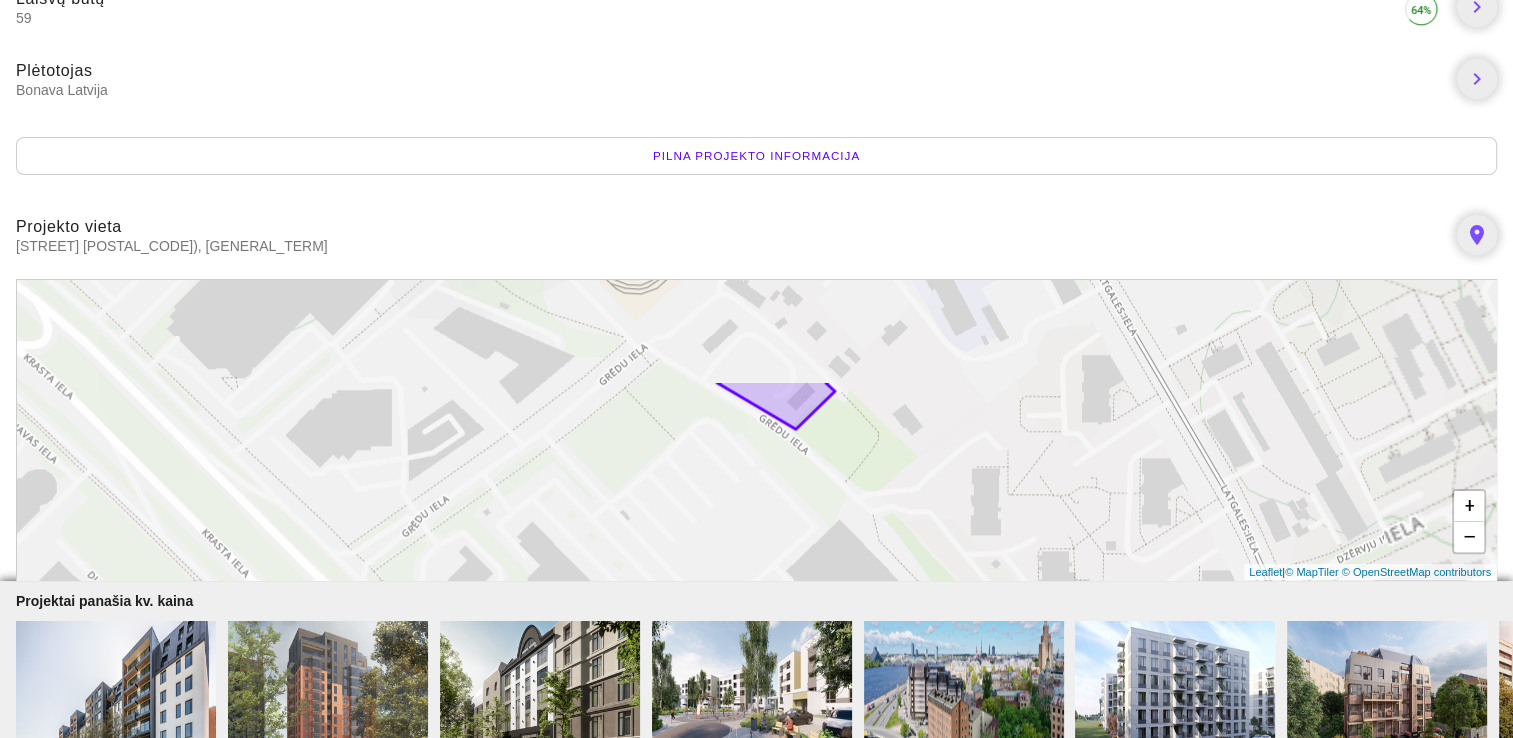 drag, startPoint x: 896, startPoint y: 404, endPoint x: 1014, endPoint y: 392, distance: 118.6086 